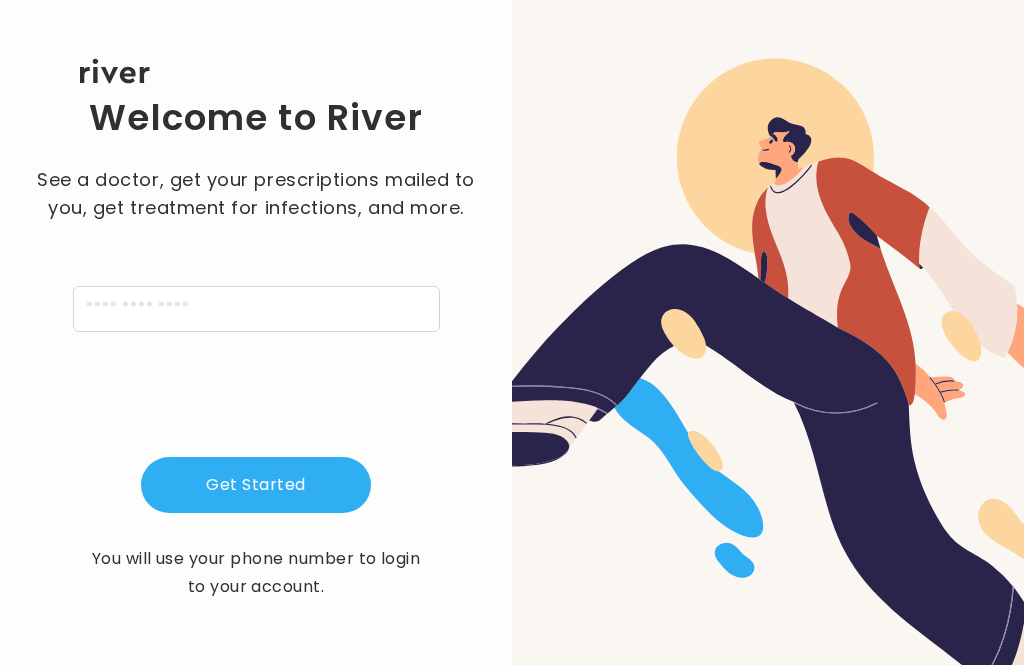 scroll, scrollTop: 0, scrollLeft: 0, axis: both 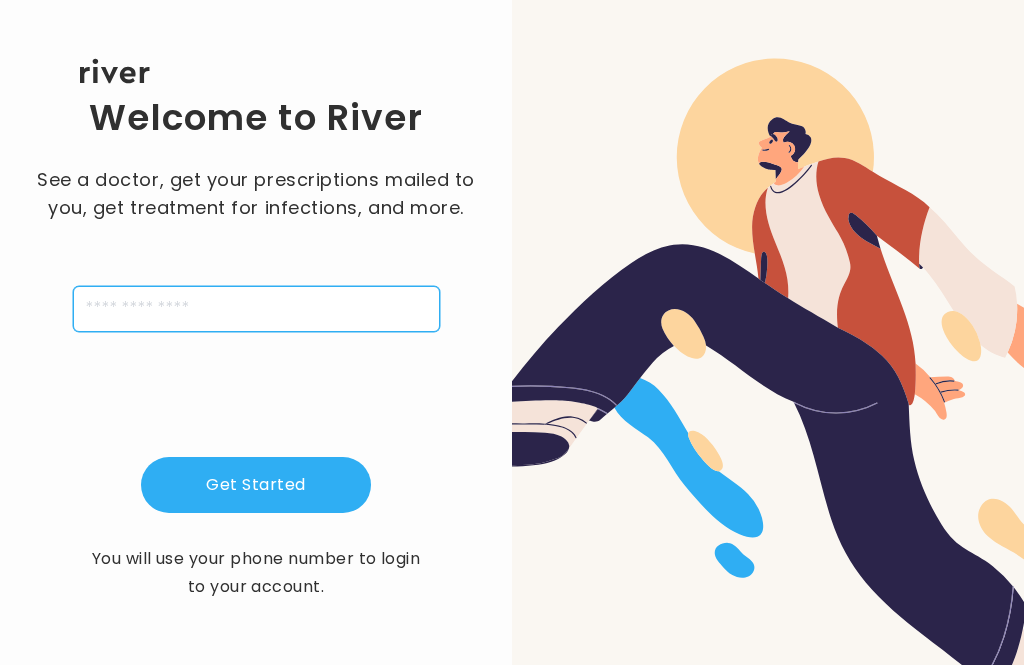 click at bounding box center [256, 309] 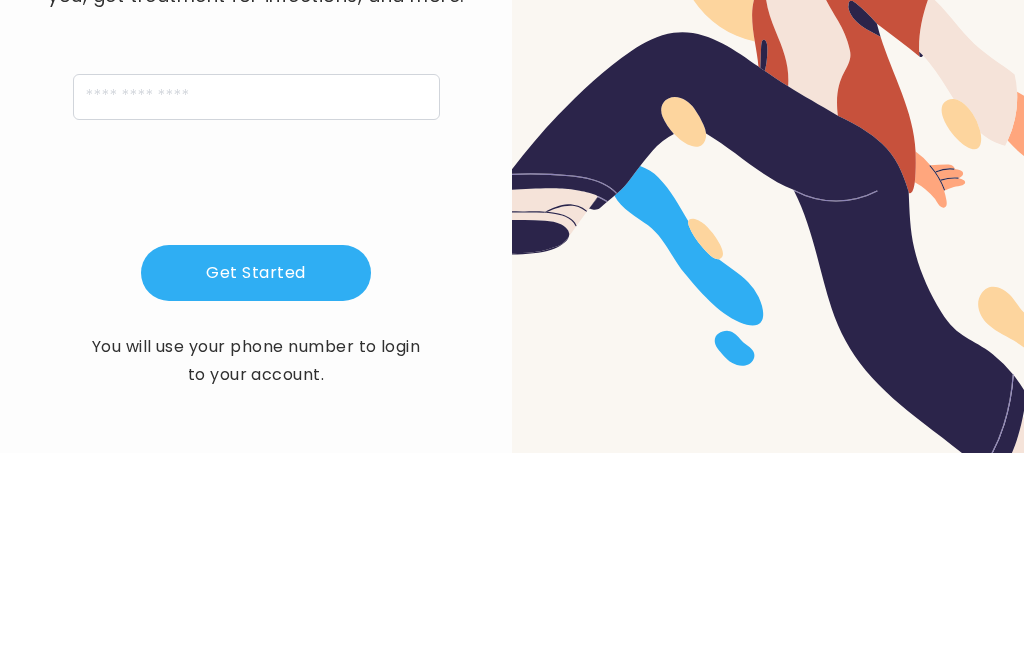 scroll, scrollTop: 64, scrollLeft: 0, axis: vertical 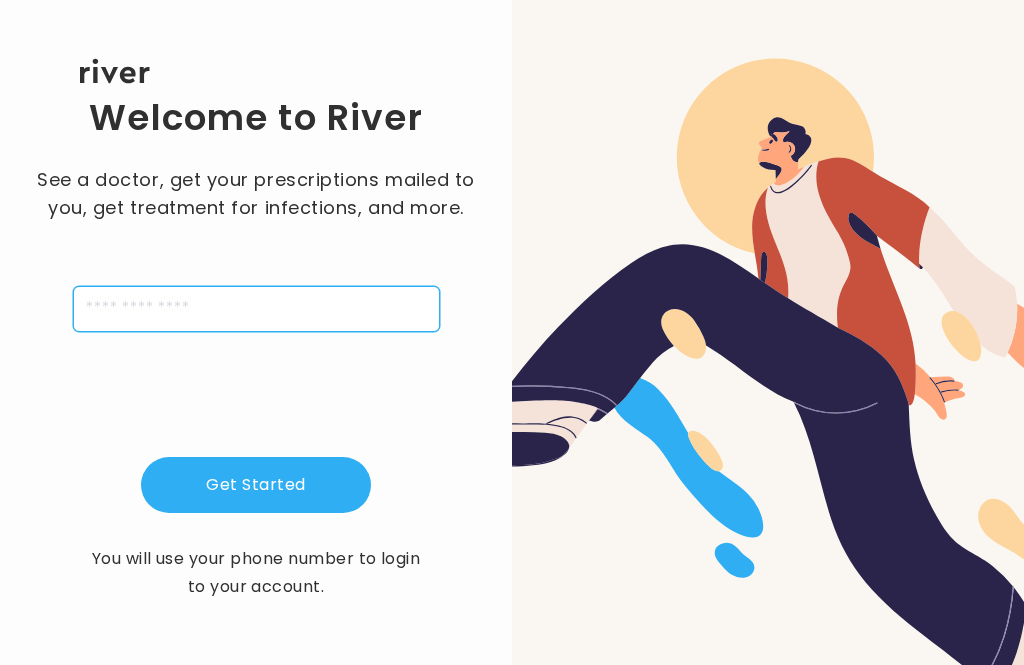 click at bounding box center (256, 309) 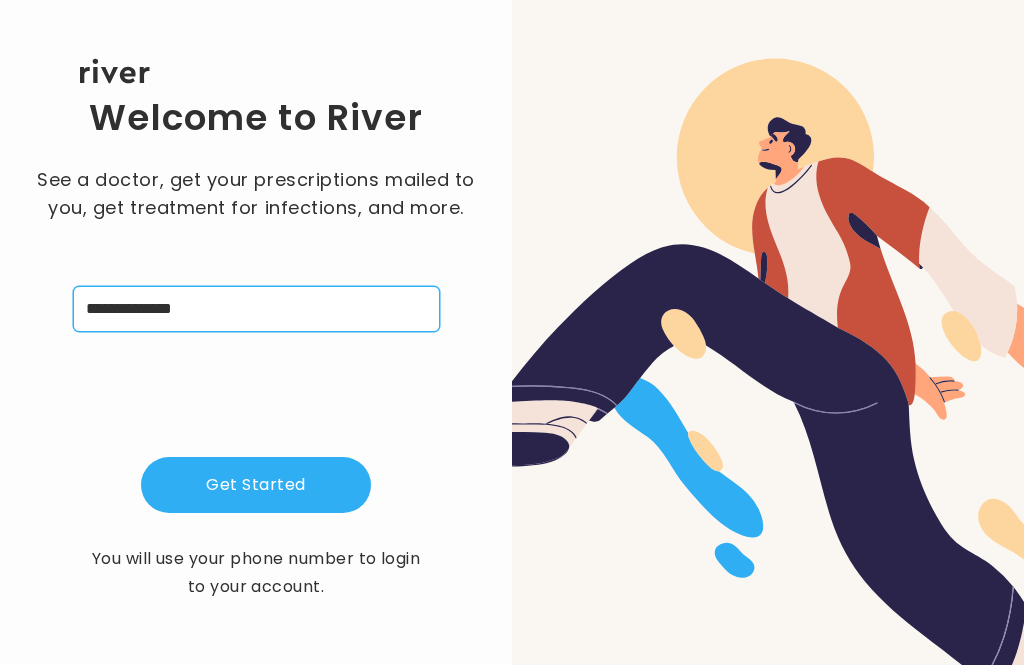 type on "**********" 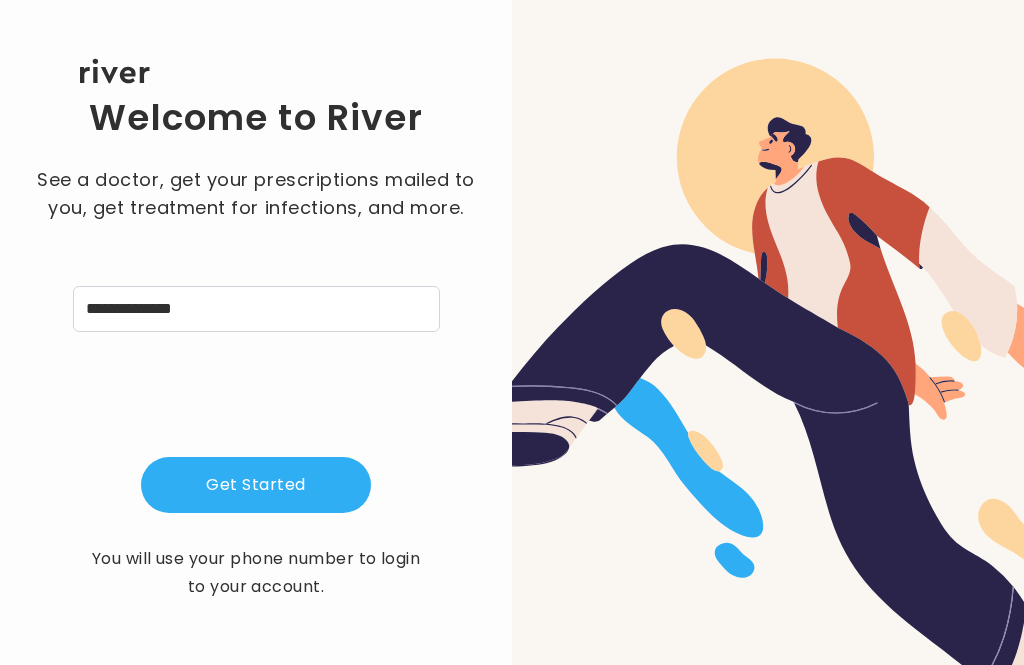 click on "Get Started" at bounding box center (256, 485) 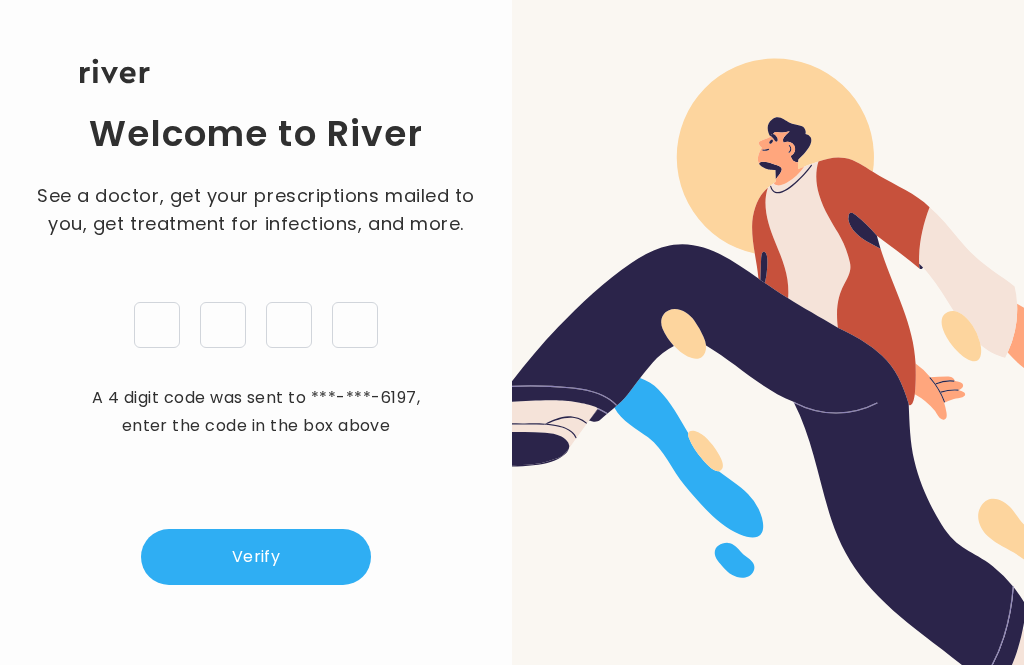 click on "Verify" at bounding box center (256, 557) 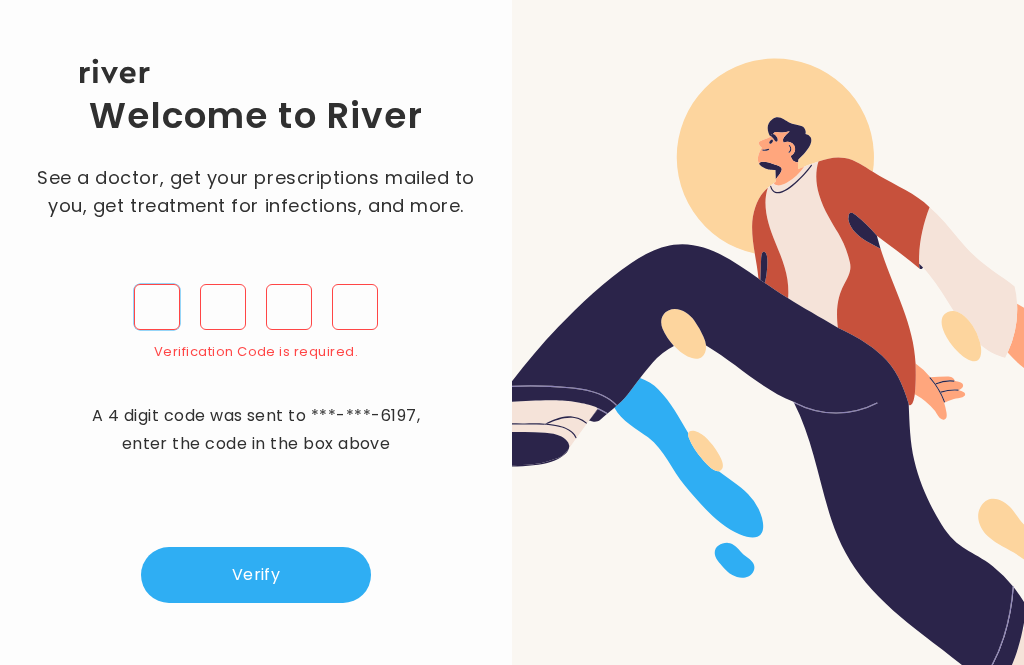 click at bounding box center (157, 307) 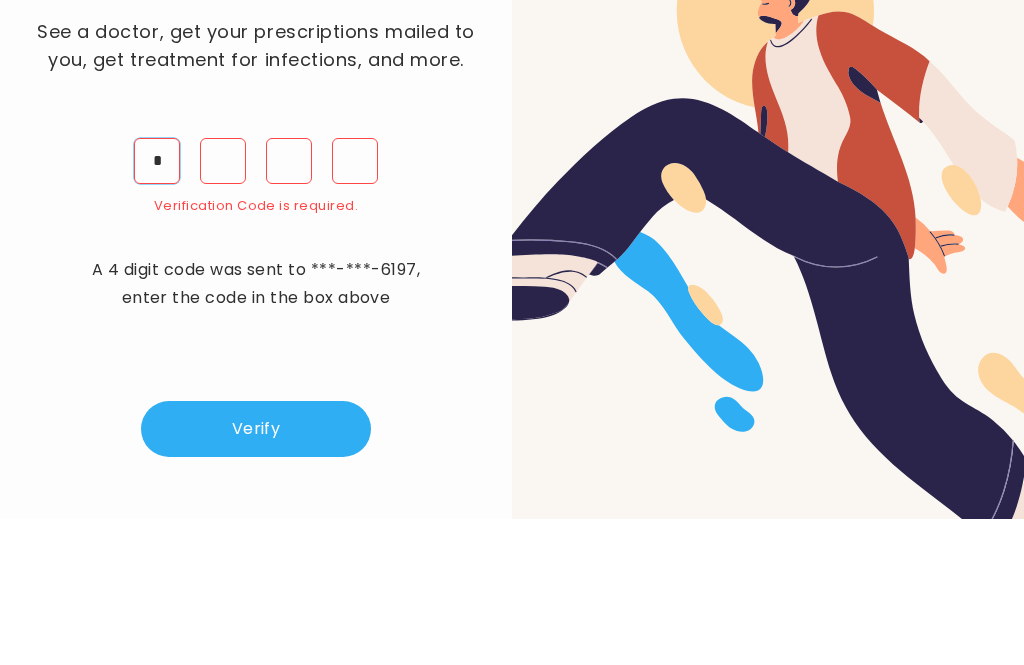 type on "*" 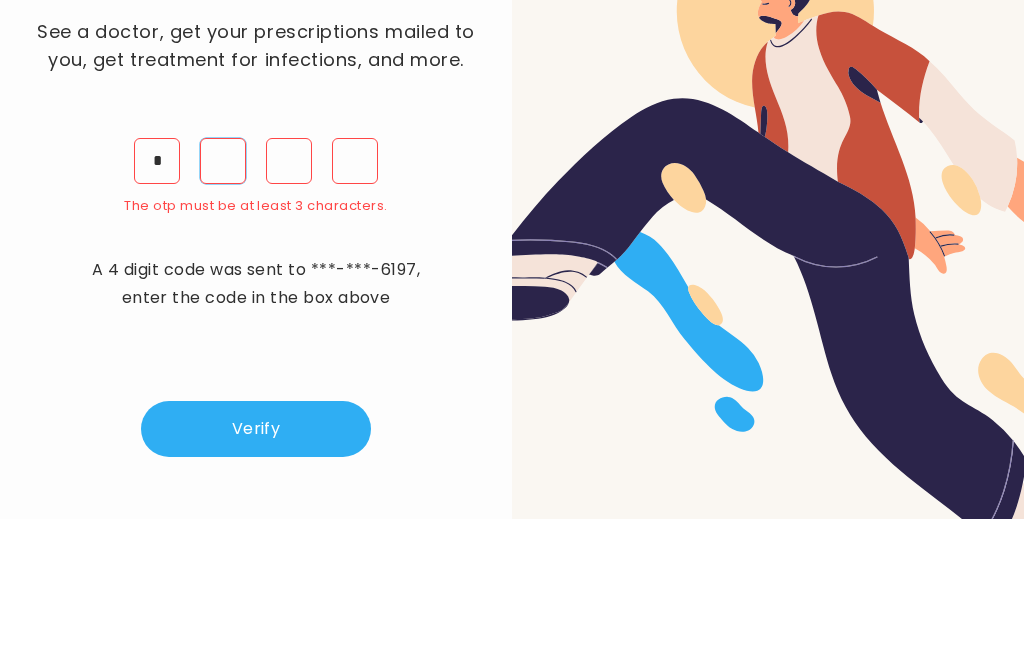 type on "*" 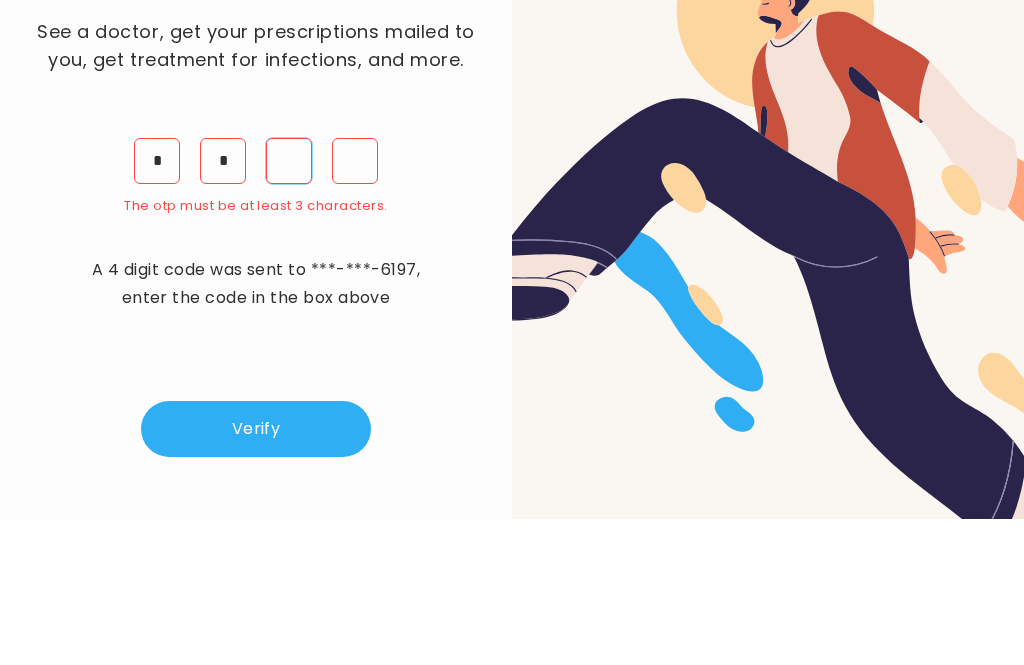 type on "*" 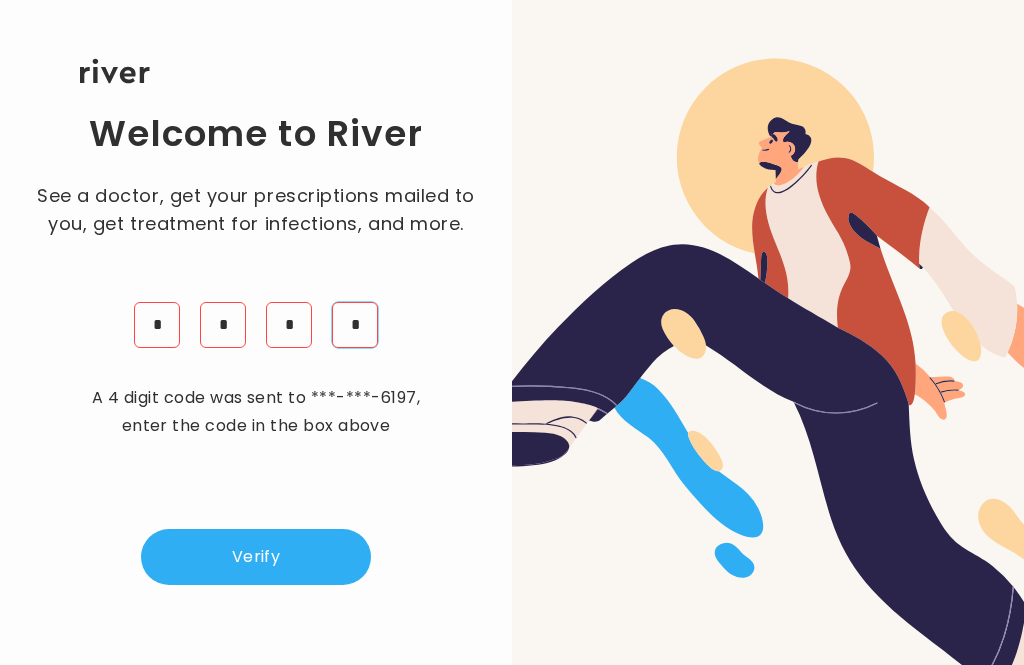 type on "*" 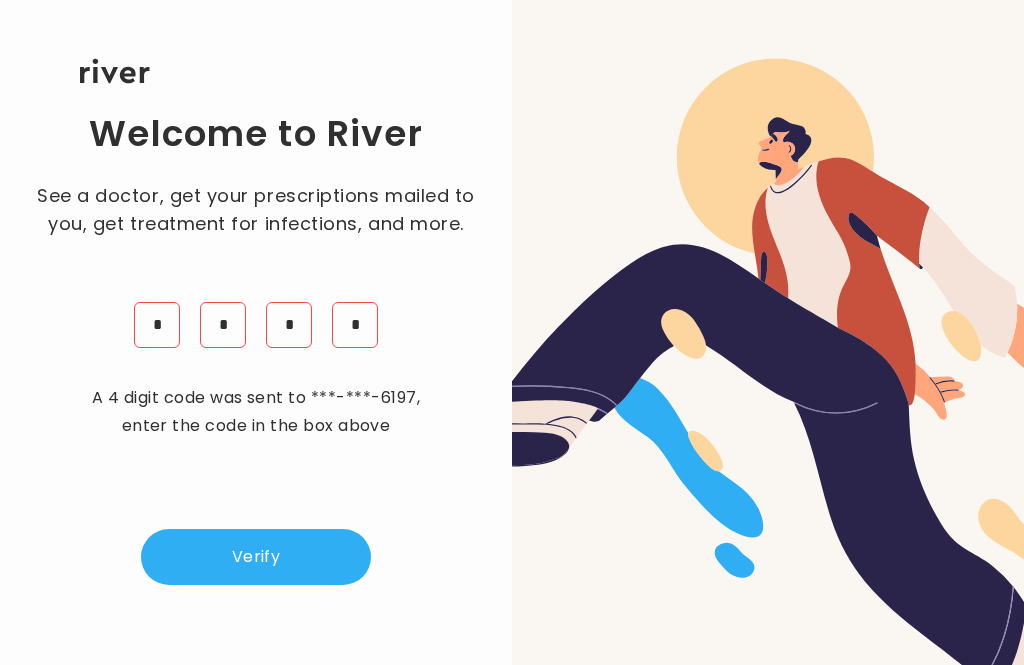 click on "Verify" at bounding box center [256, 557] 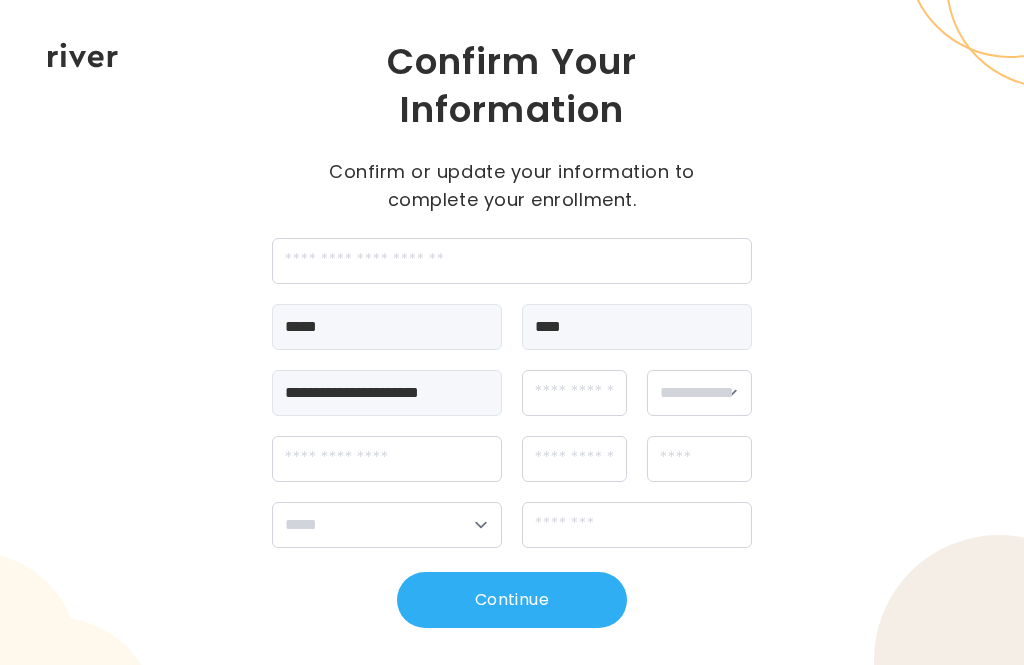 scroll, scrollTop: 0, scrollLeft: 0, axis: both 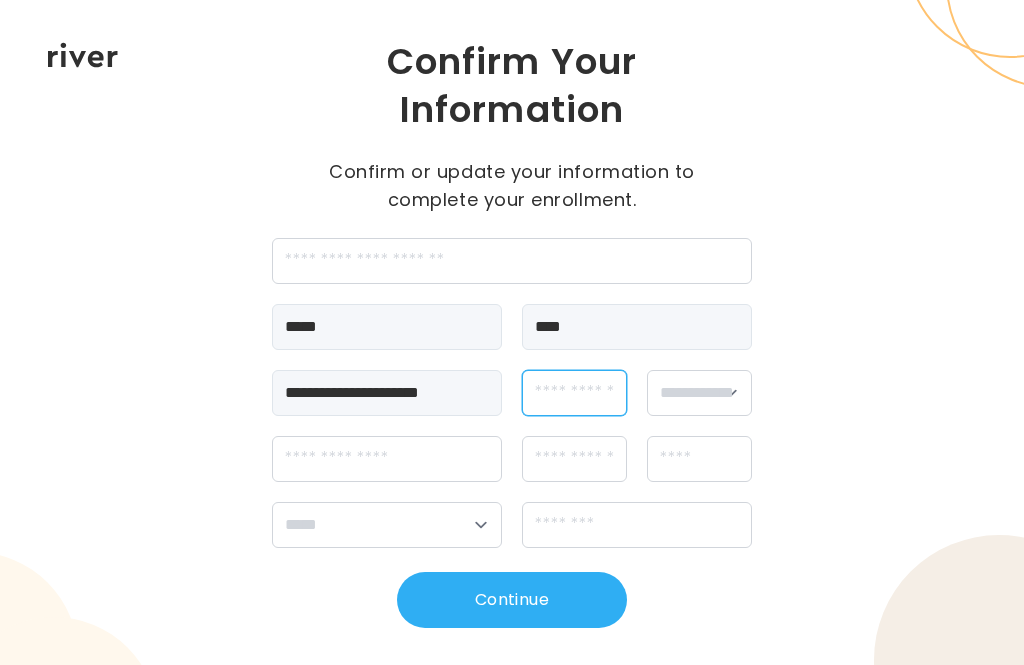 click at bounding box center (574, 393) 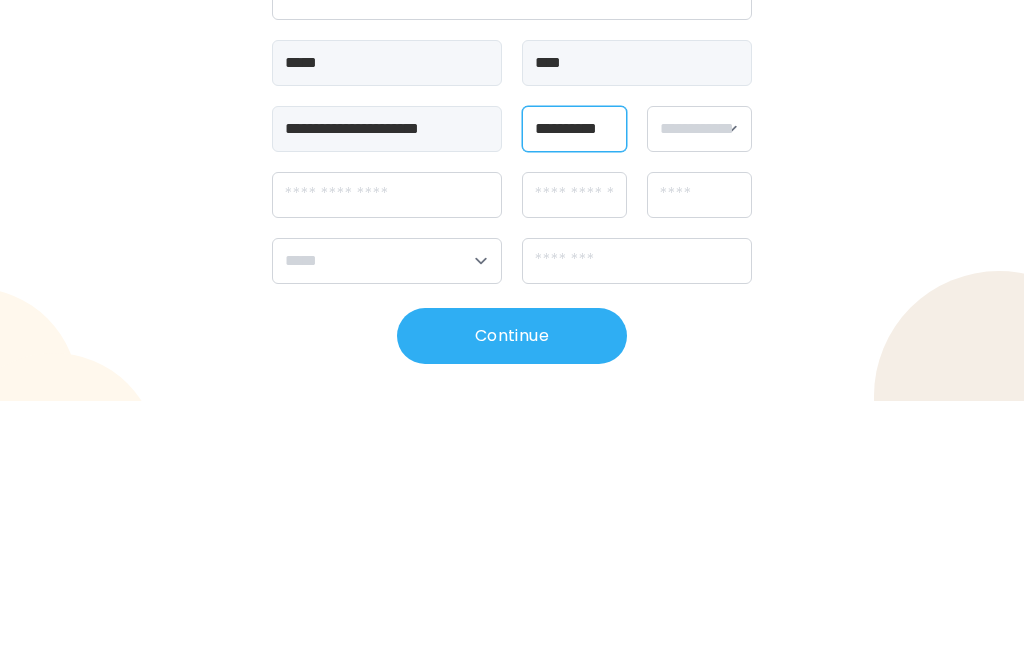 type on "**********" 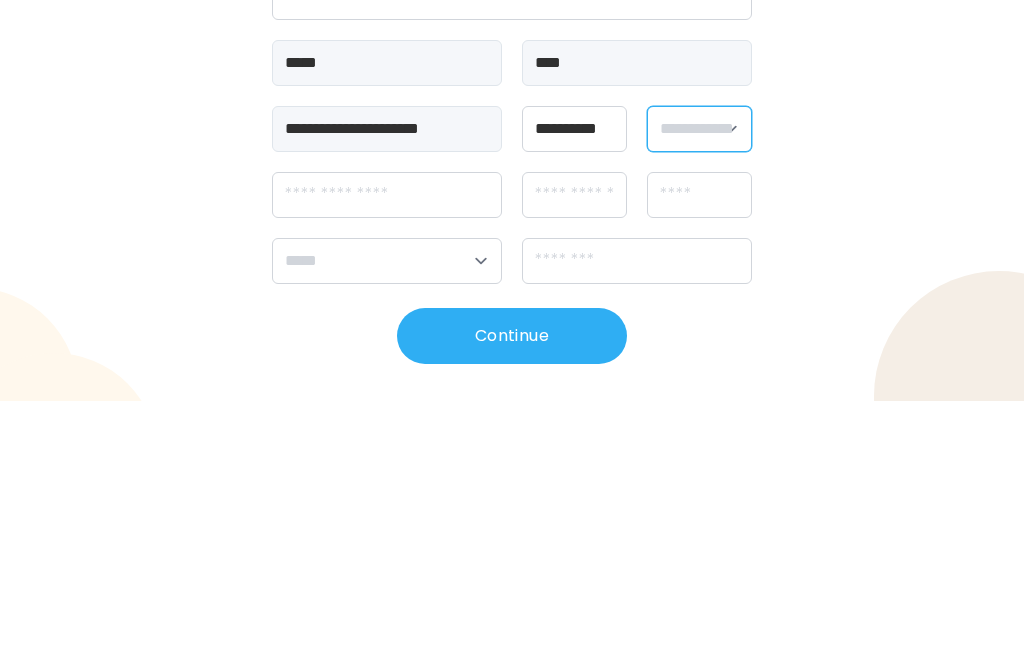 click on "**********" at bounding box center [699, 393] 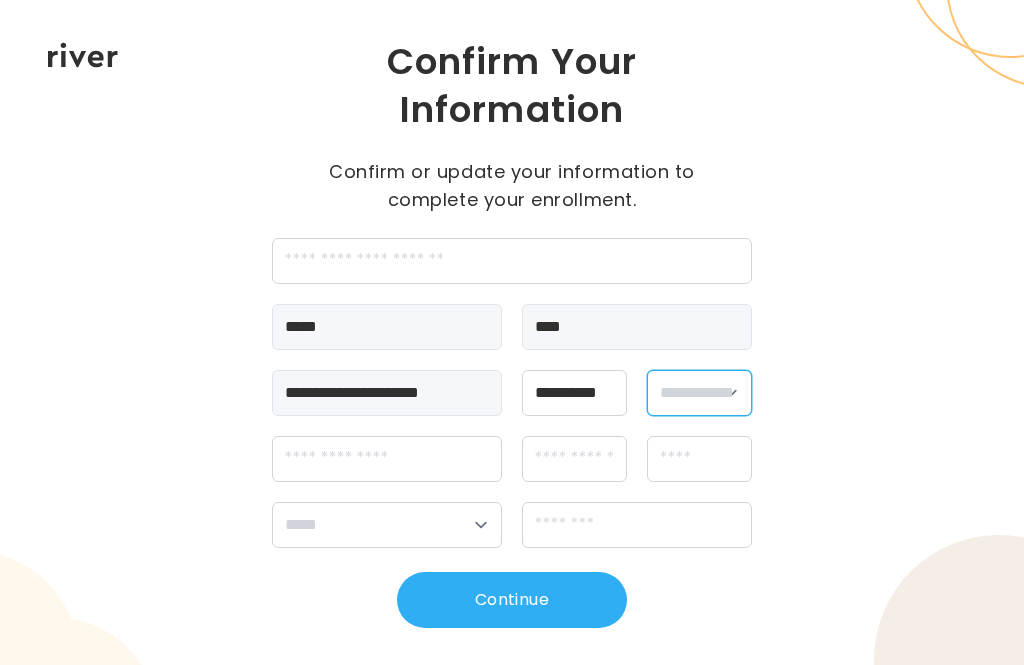 select on "******" 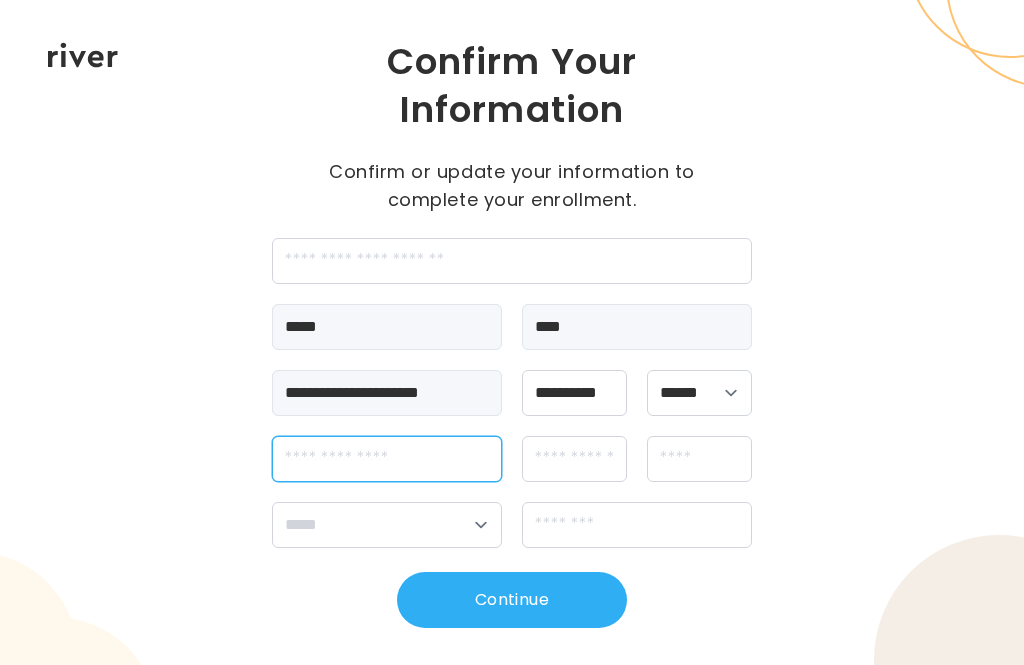 click at bounding box center [387, 459] 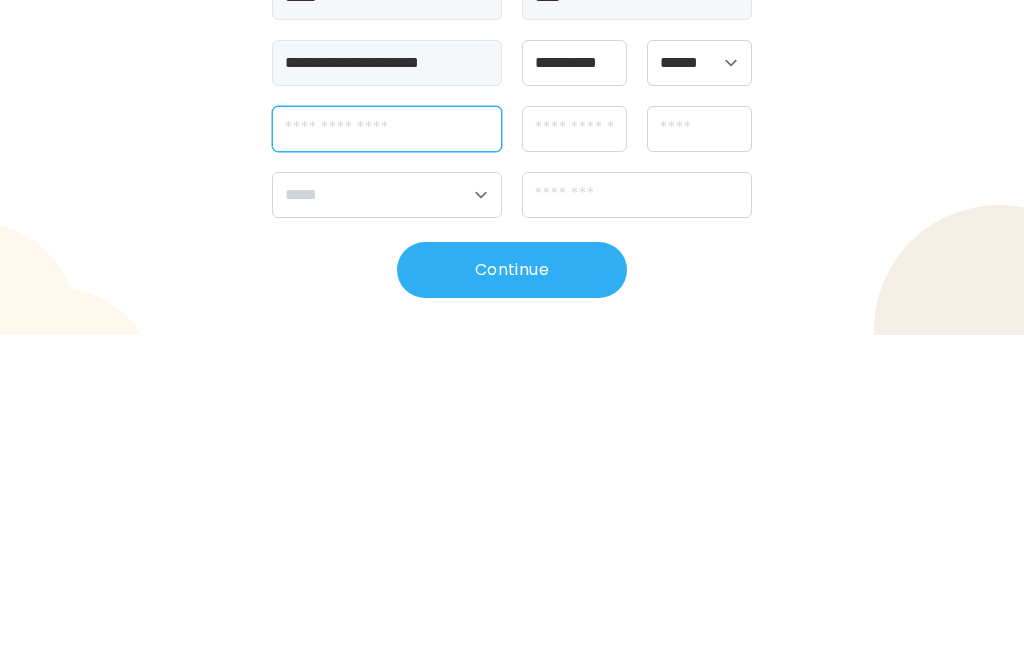 type on "**********" 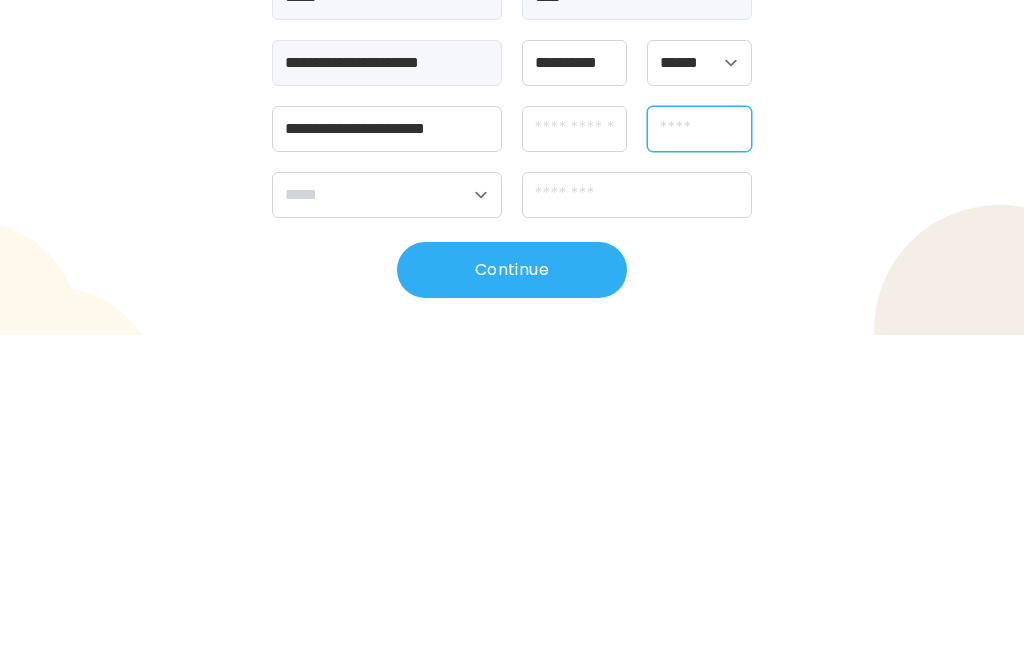type on "******" 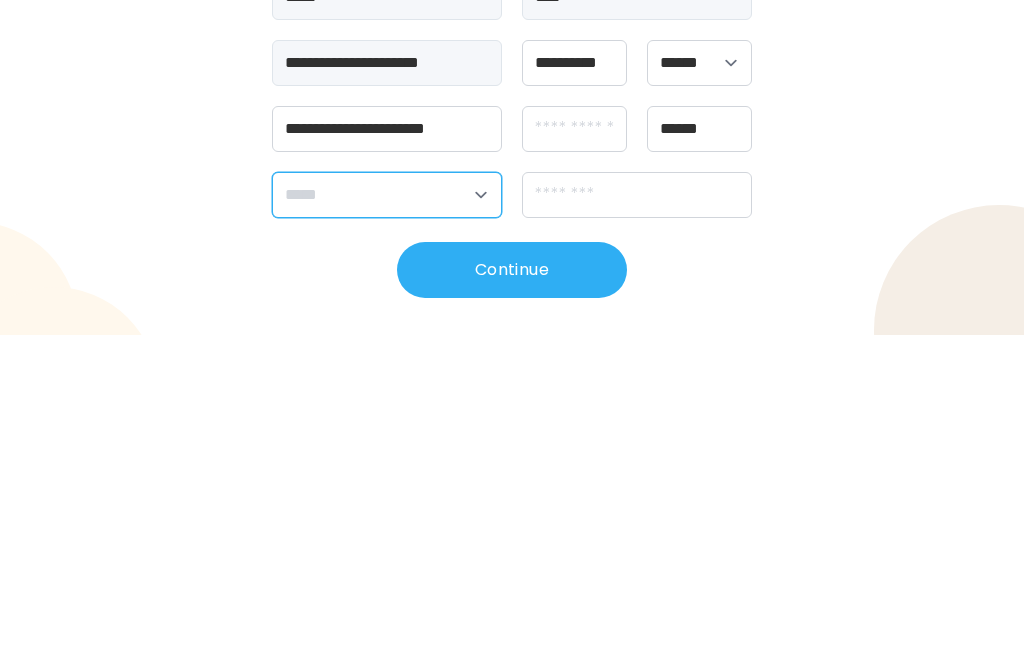 select on "**" 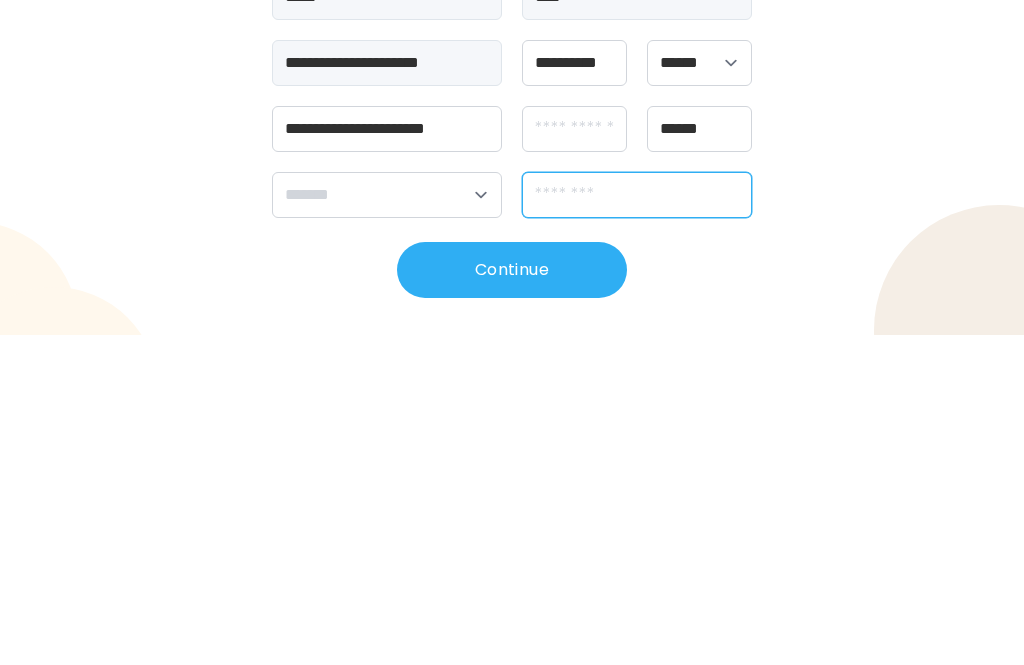 type on "*****" 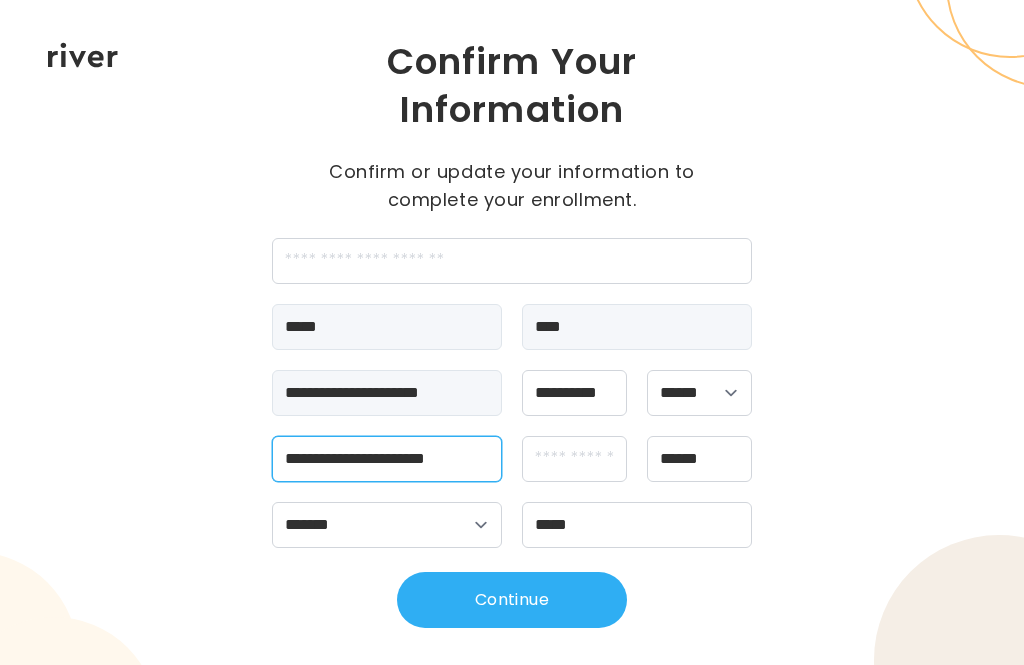 click on "**********" at bounding box center [387, 459] 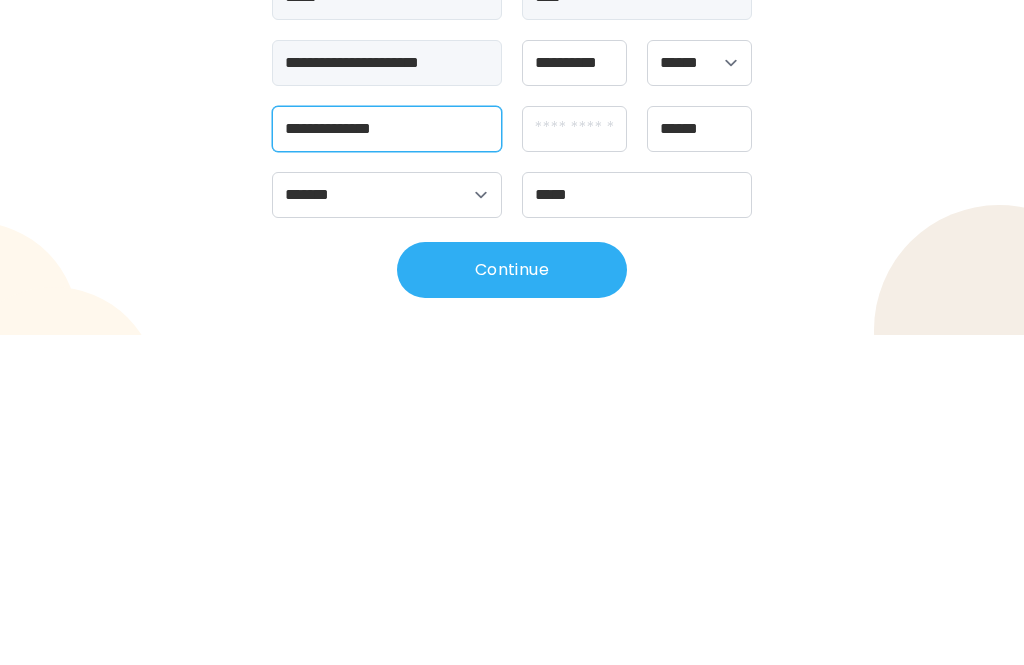 type on "**********" 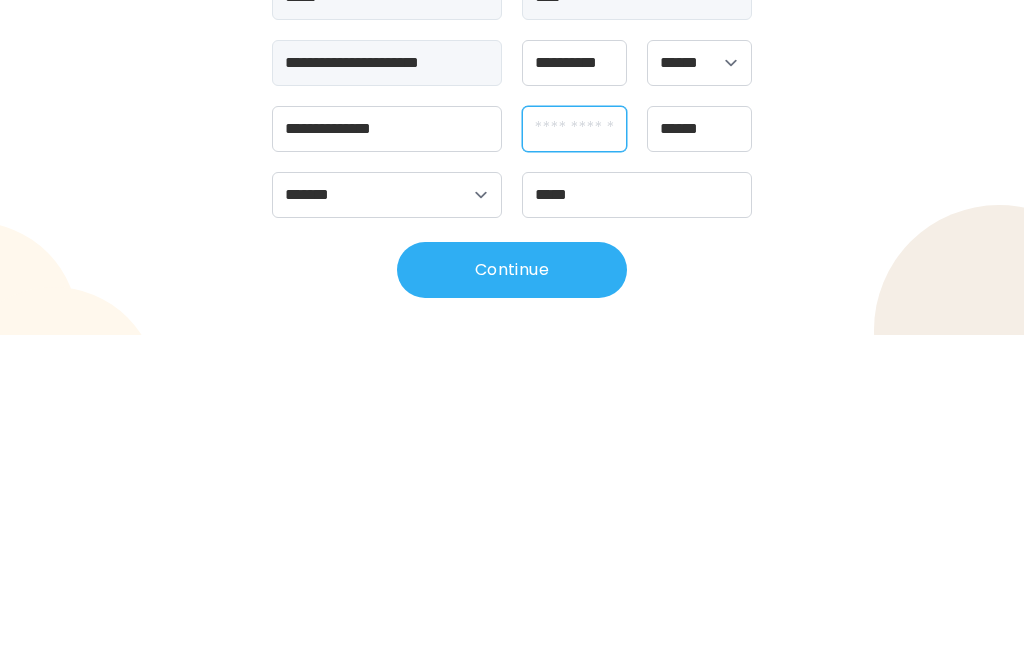 click at bounding box center (574, 459) 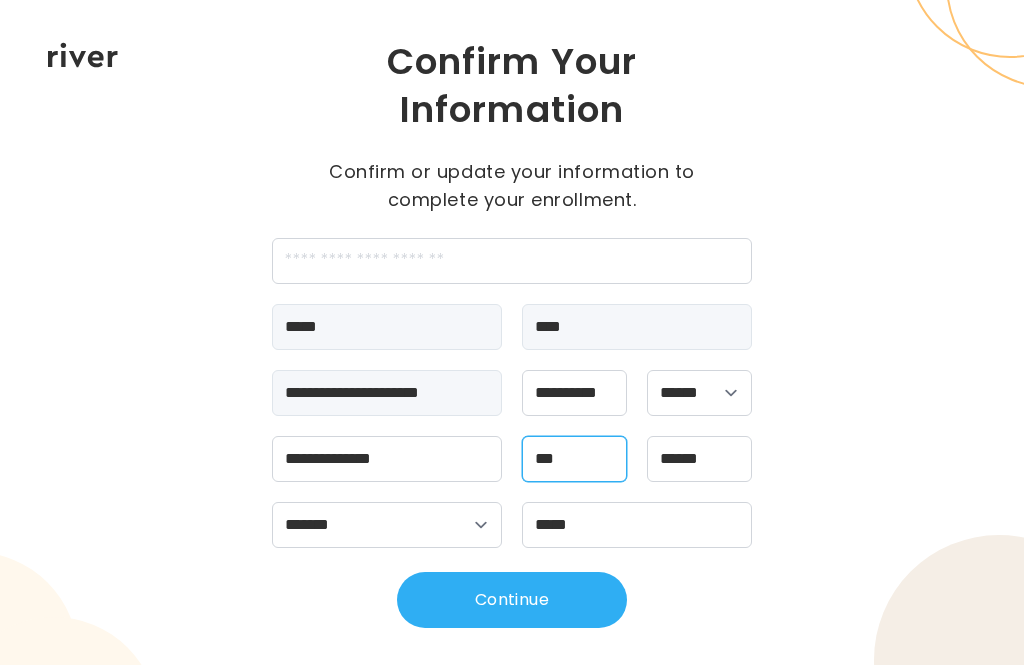 type on "***" 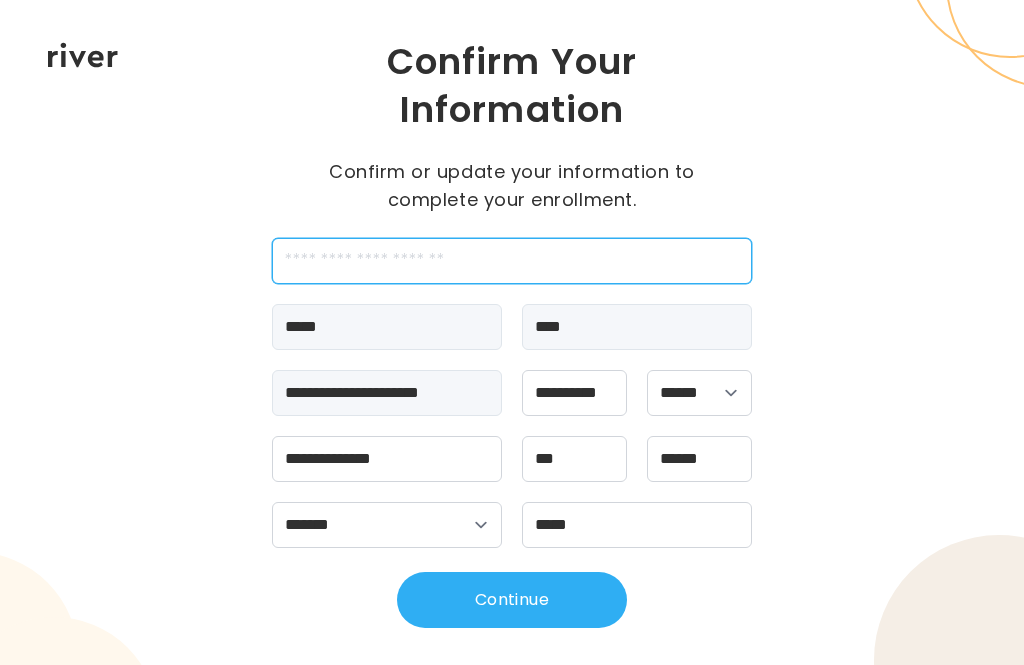 click at bounding box center (512, 261) 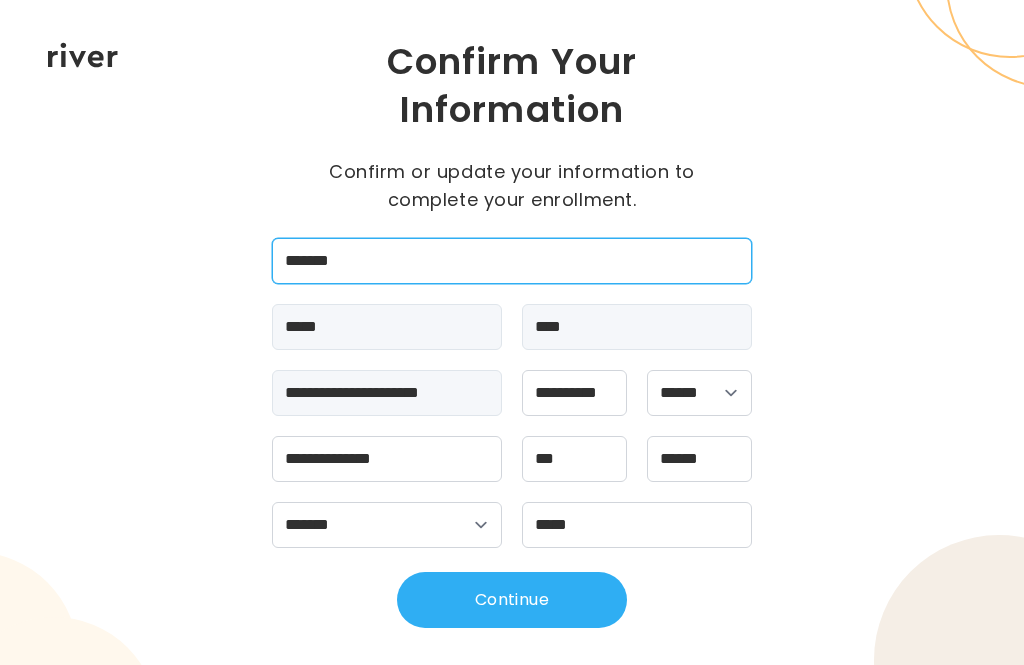type on "*******" 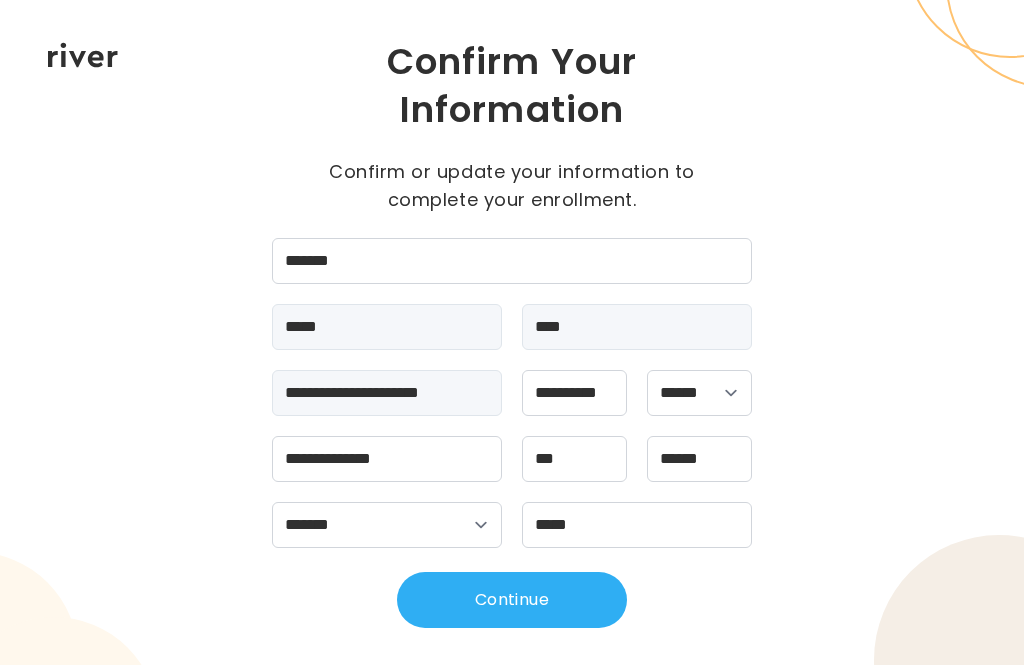 click on "Continue" at bounding box center [512, 600] 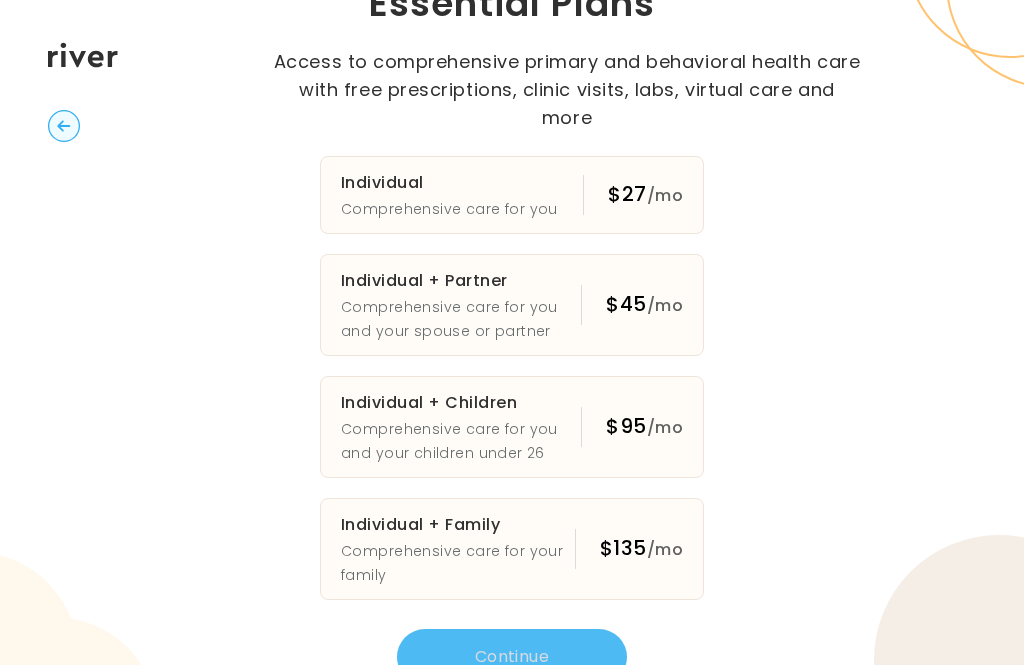click on "Comprehensive care for you" at bounding box center (449, 209) 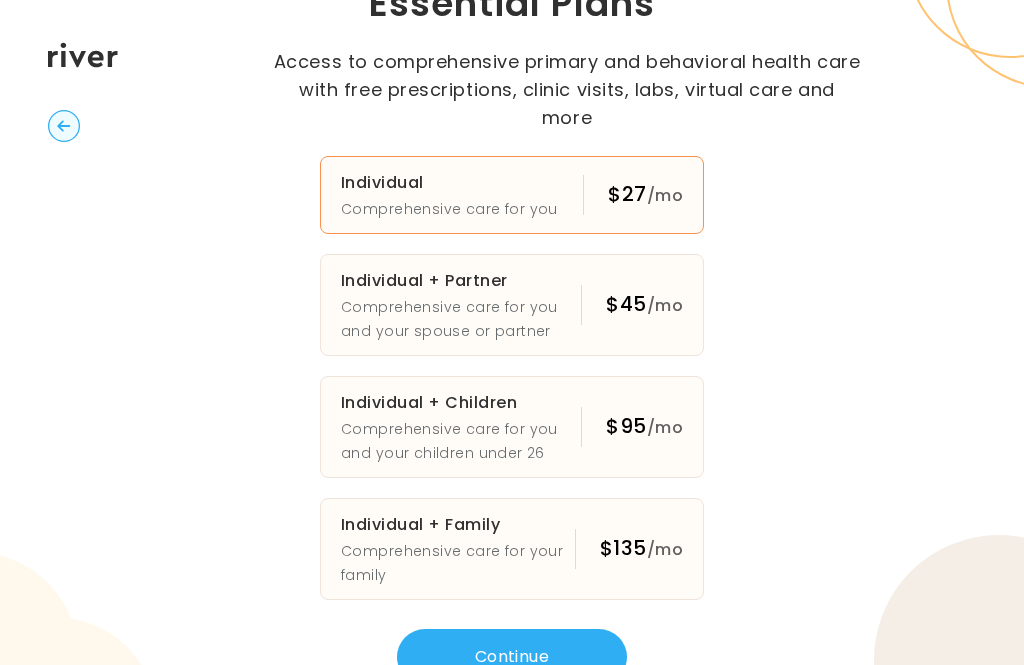 click on "Continue" at bounding box center [512, 657] 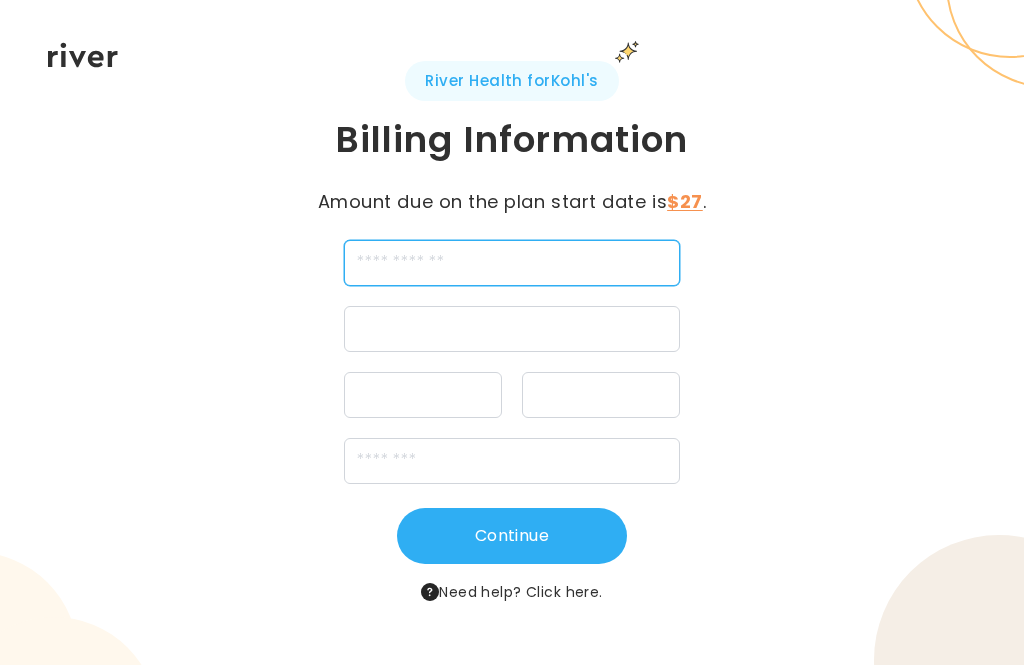 click at bounding box center [512, 263] 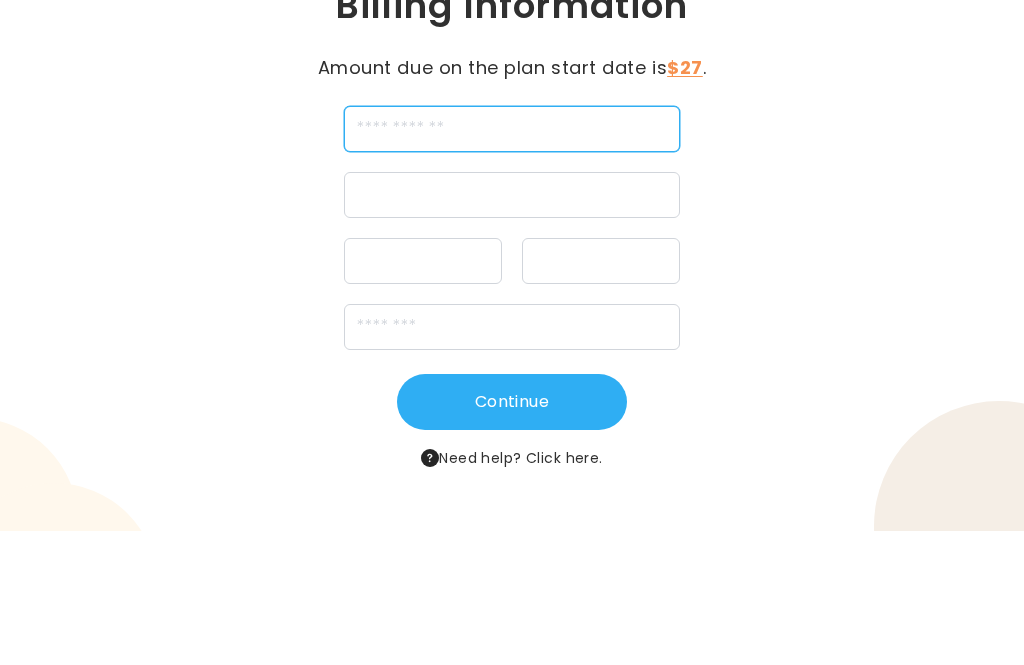 type on "**********" 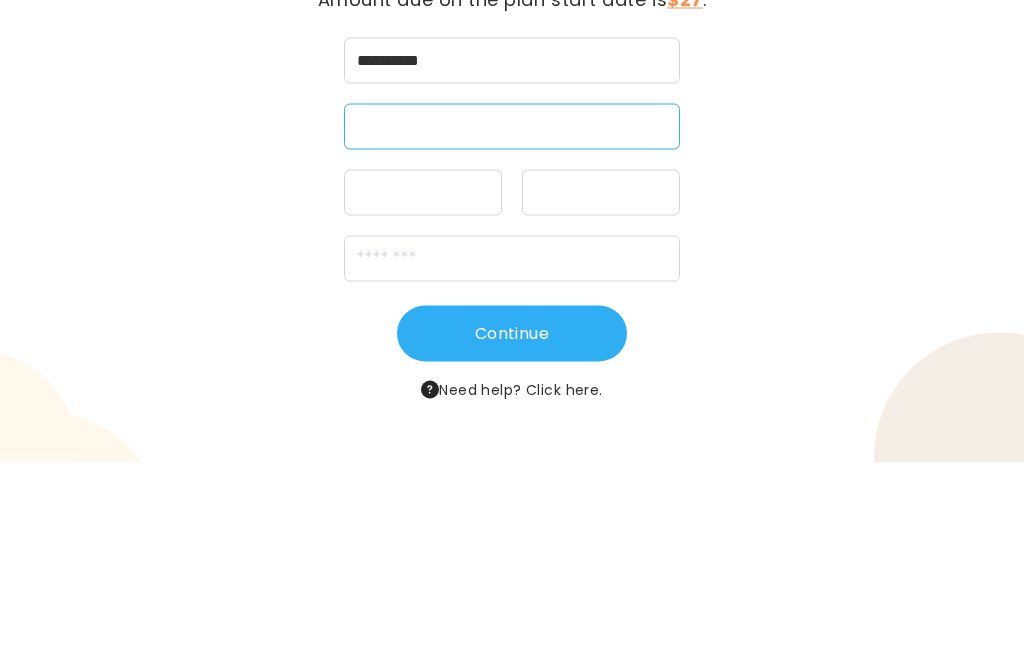 click at bounding box center (423, 395) 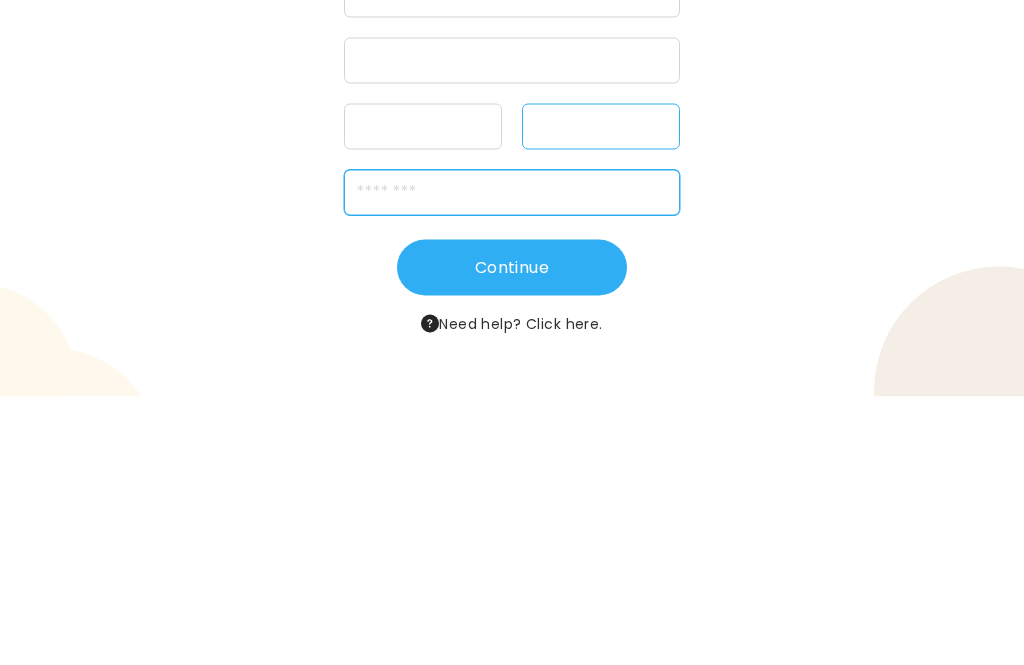 click at bounding box center [512, 461] 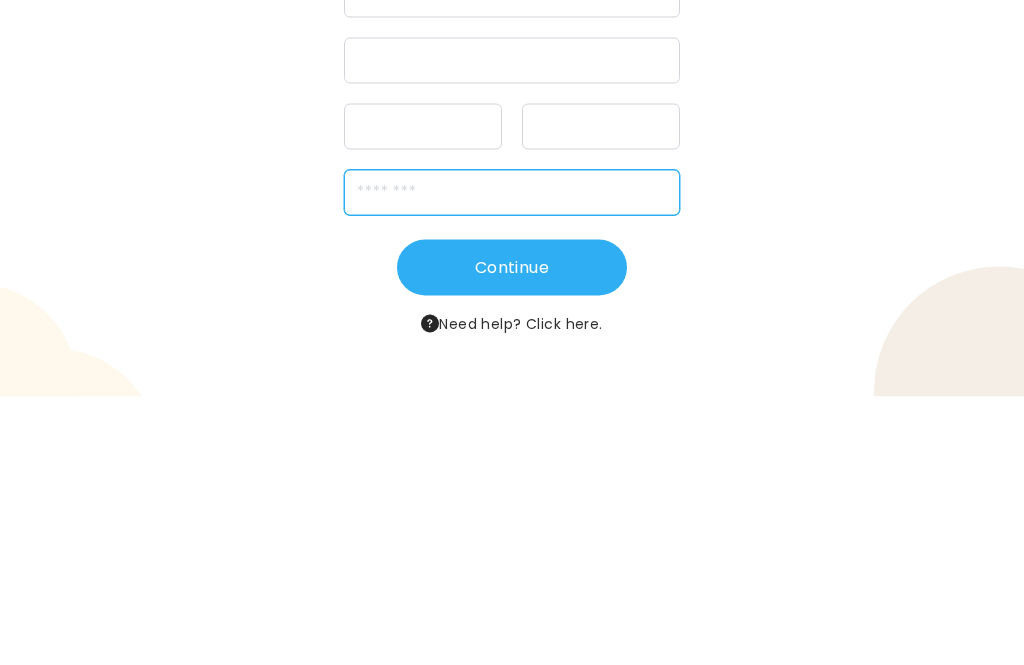 type on "*****" 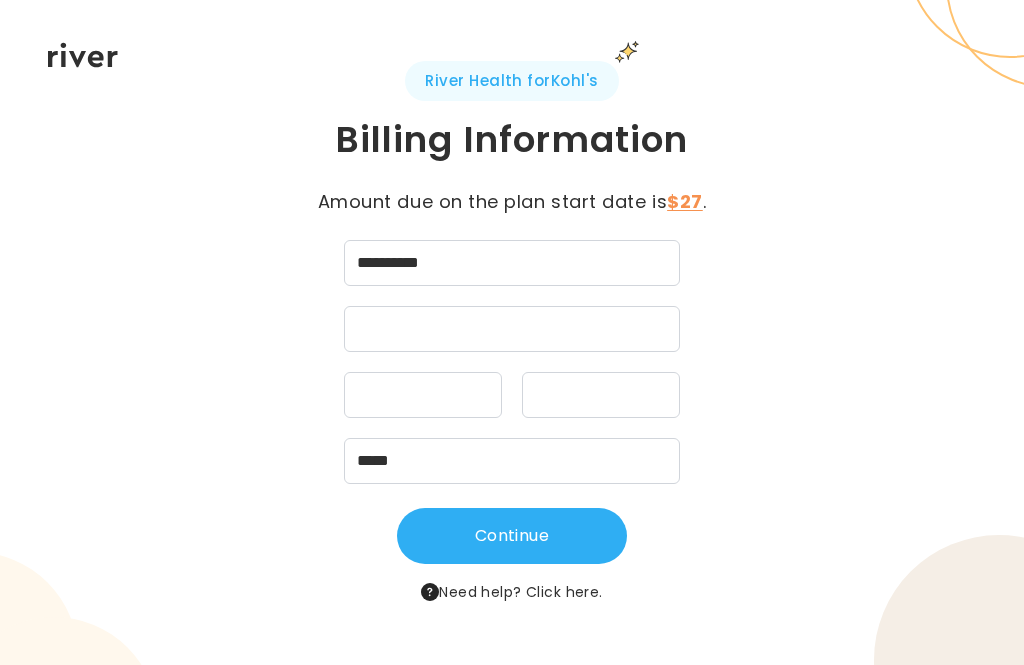 click on "Continue" at bounding box center (512, 536) 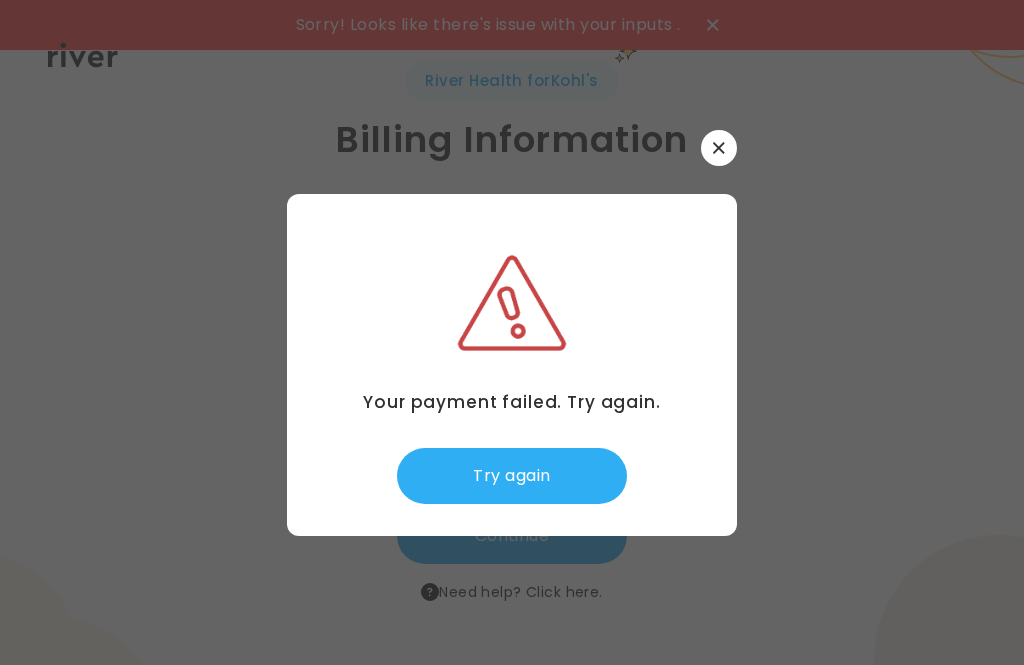 click on "Try again" at bounding box center (512, 476) 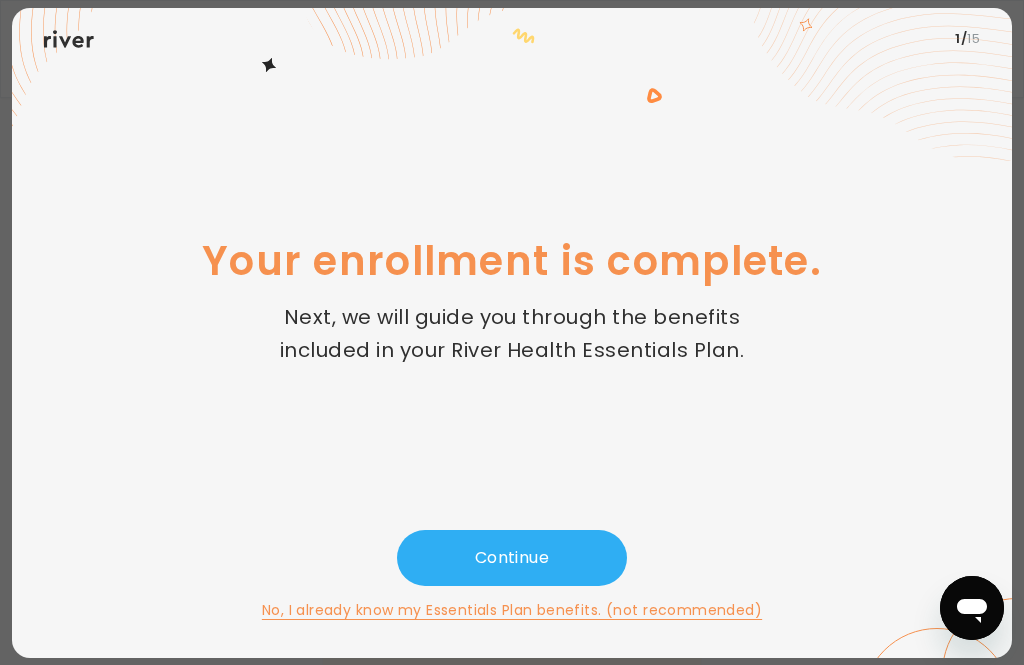 scroll, scrollTop: 64, scrollLeft: 0, axis: vertical 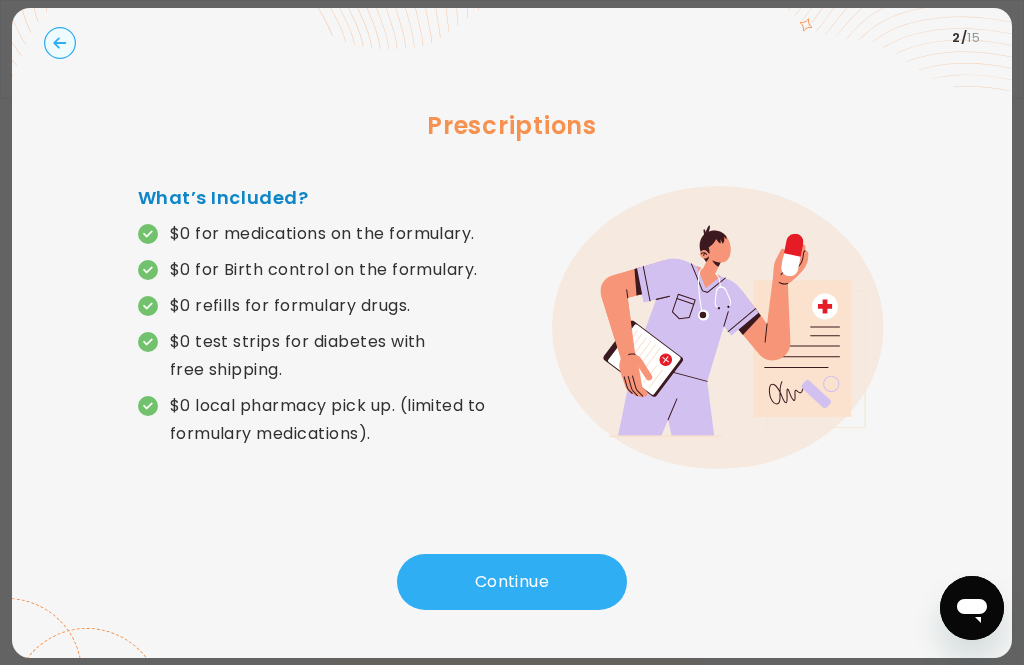 click on "$0 test strips for diabetes with free shipping." at bounding box center (341, 356) 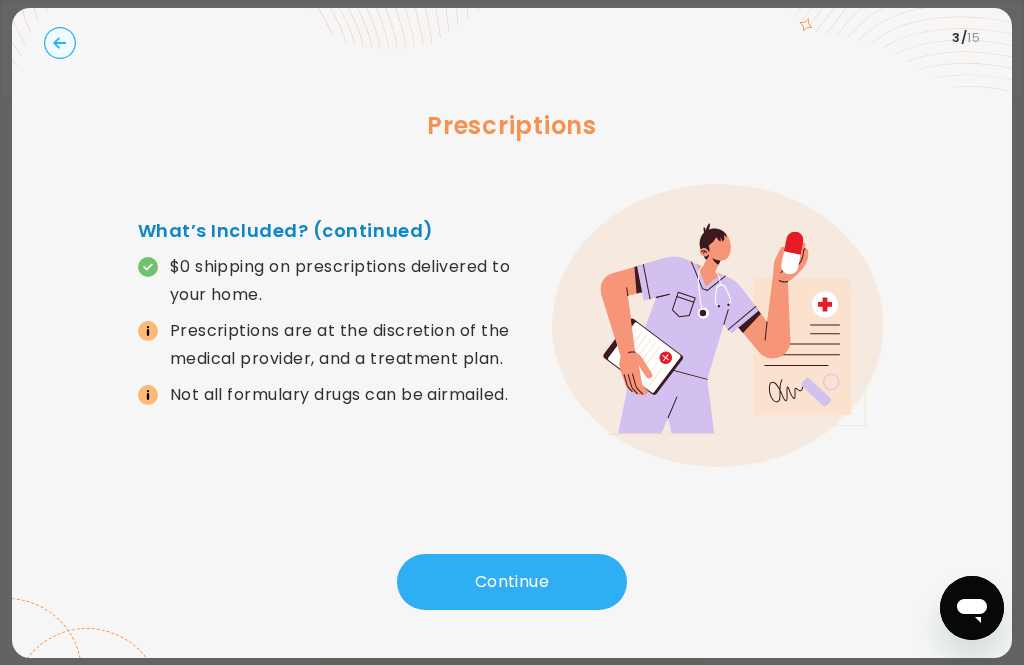 click on "Prescriptions are at the discretion of the medical provider, and a treatment plan." at bounding box center [341, 345] 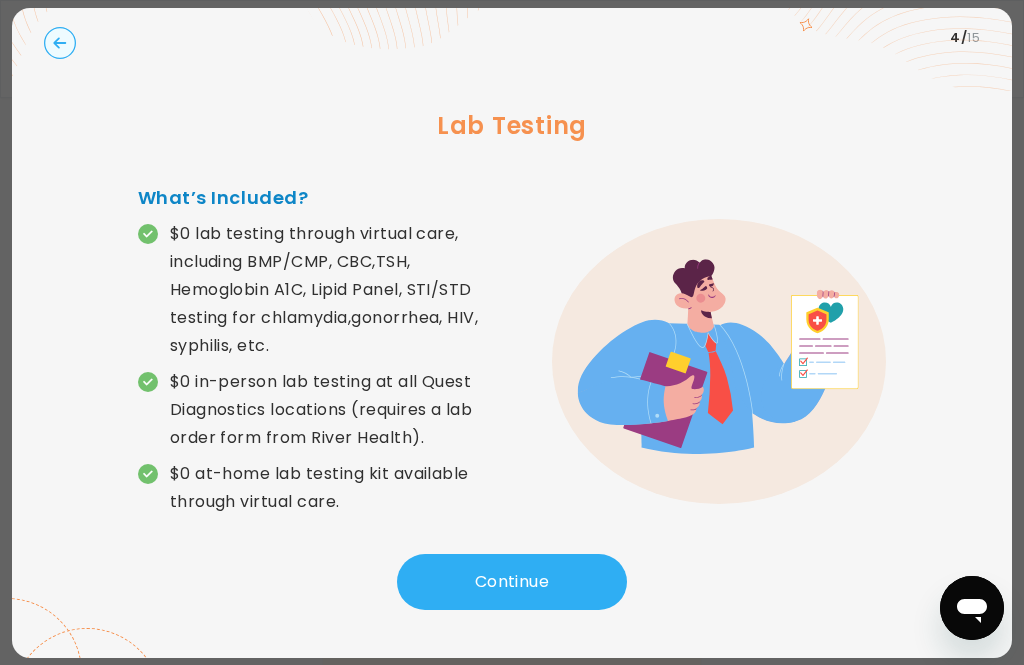 click on "What’s Included? $0 lab testing through virtual care, including BMP/CMP, CBC,TSH, Hemoglobin A1C, Lipid Panel, STI/STD testing for chlamydia,gonorrhea, HIV, syphilis, etc.
$0 in-person lab testing at all Quest Diagnostics locations (requires a lab order form from River Health).
$0 at-home lab testing kit available through virtual care." at bounding box center [325, 362] 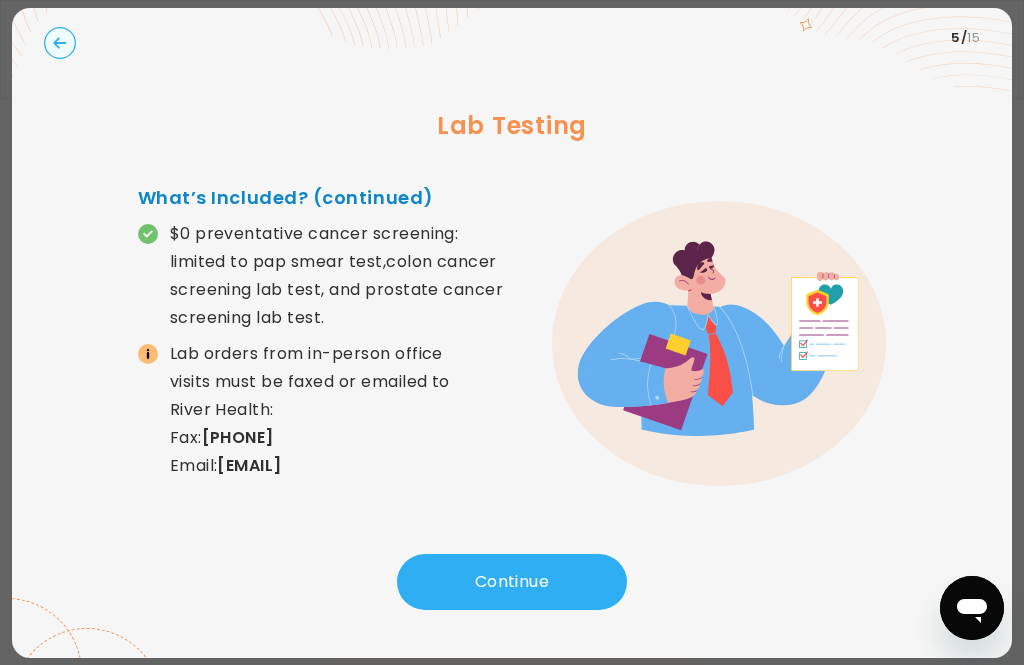 click on "$0 preventative cancer screening: limited to pap smear test,colon cancer screening lab test, and prostate cancer screening lab test." at bounding box center (341, 276) 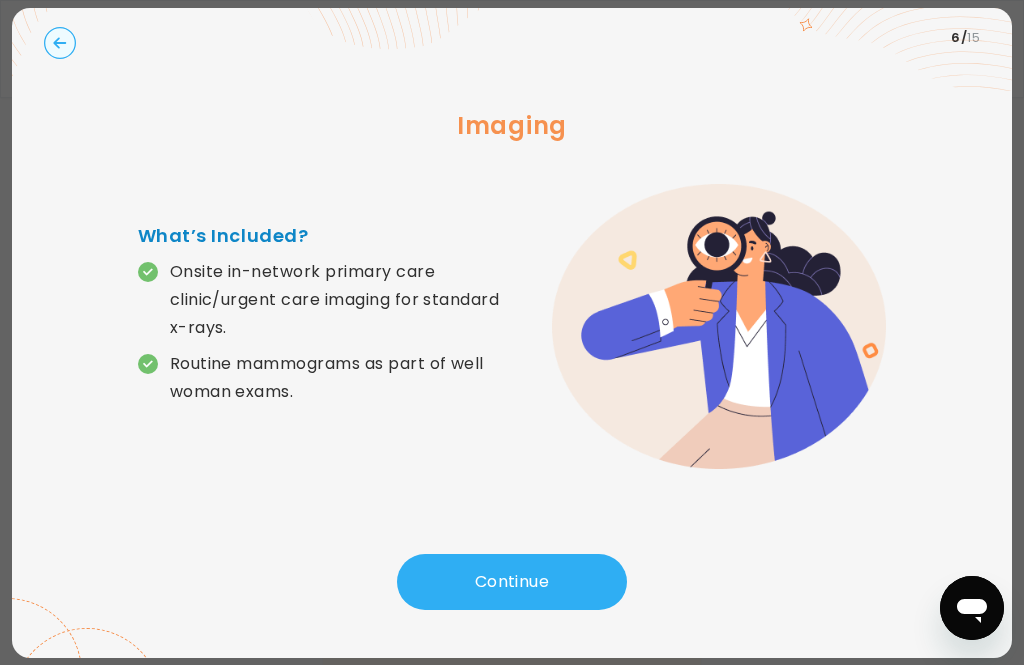 click on "Onsite in-network primary care clinic/urgent care imaging for standard x-rays." at bounding box center (341, 300) 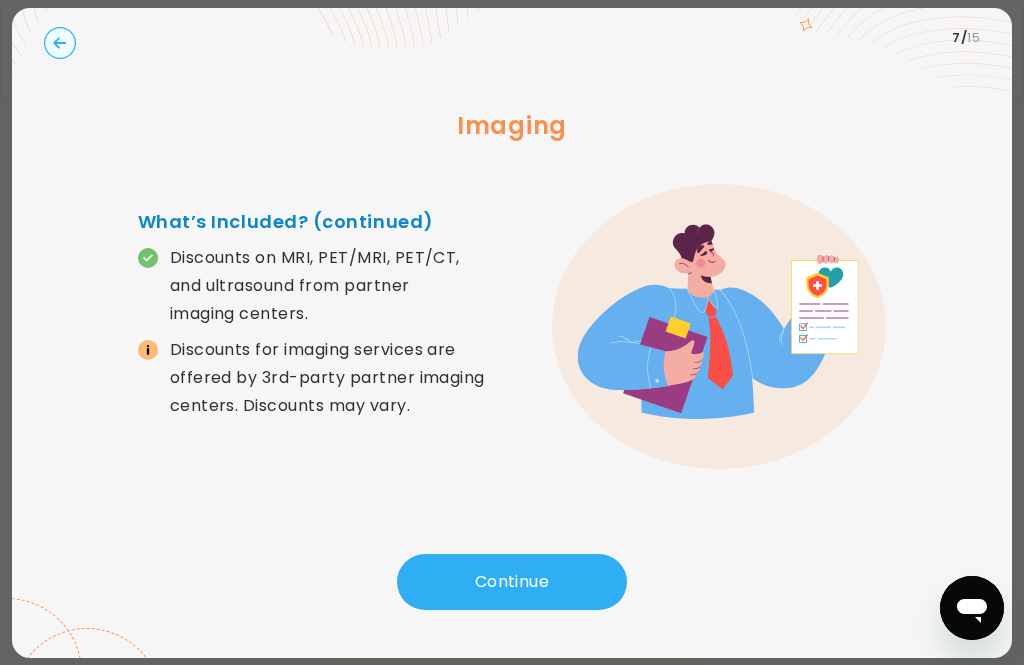 click at bounding box center (512, 332) 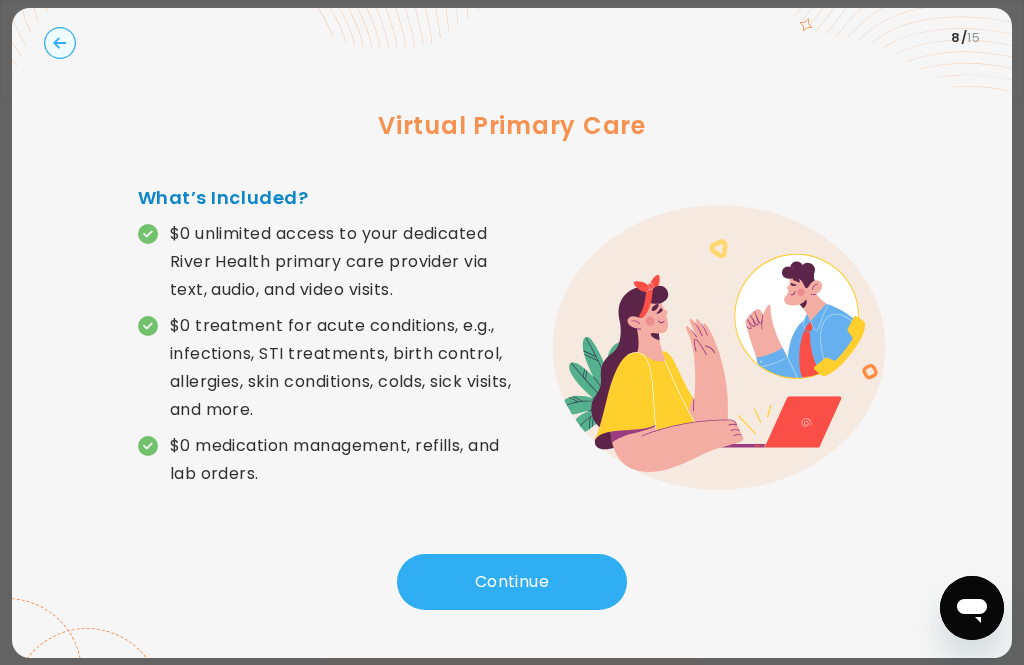 click on "Continue" at bounding box center (512, 582) 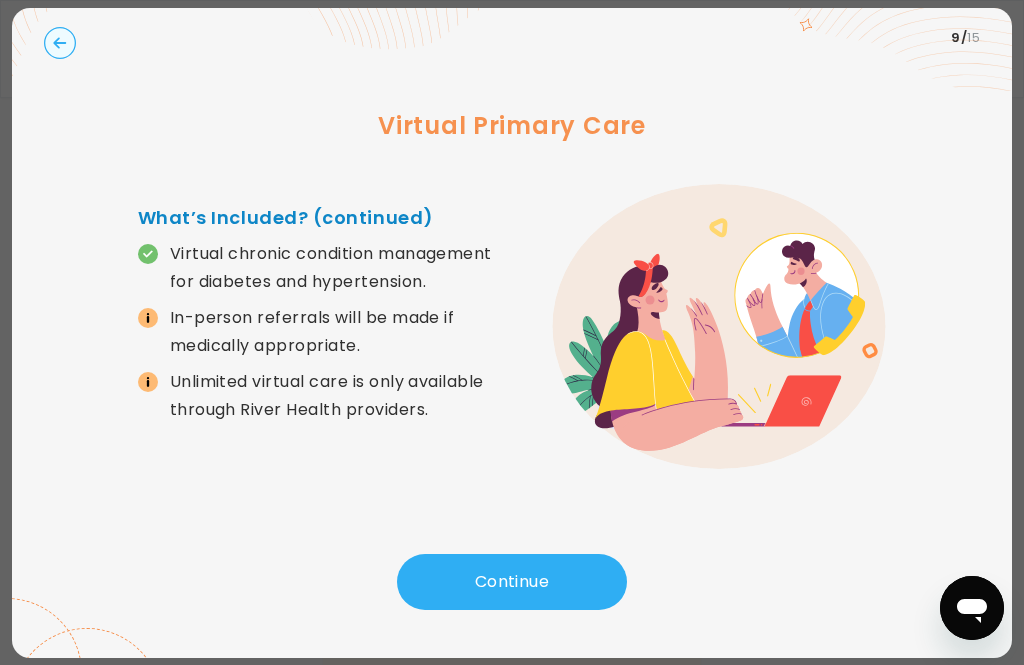 click on "What’s Included? (continued) Virtual chronic condition management for diabetes and hypertension.
In-person referrals will be made if medically appropriate.
Unlimited virtual care is only available through River Health providers." at bounding box center [512, 326] 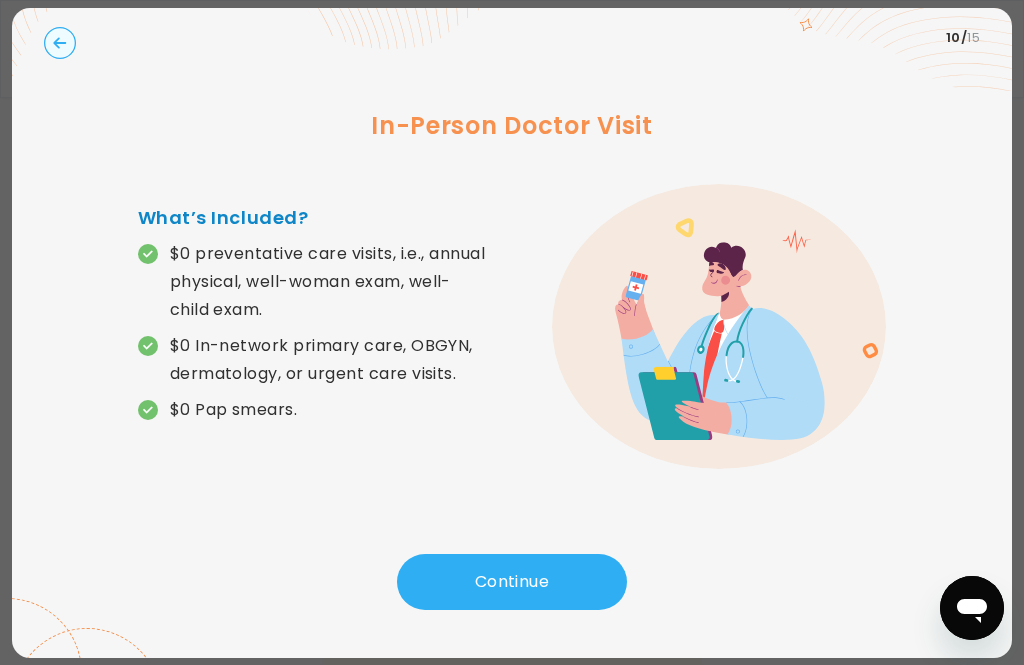 click on "$0 preventative care visits, i.e., annual physical, well-woman exam, well-child exam." at bounding box center (341, 282) 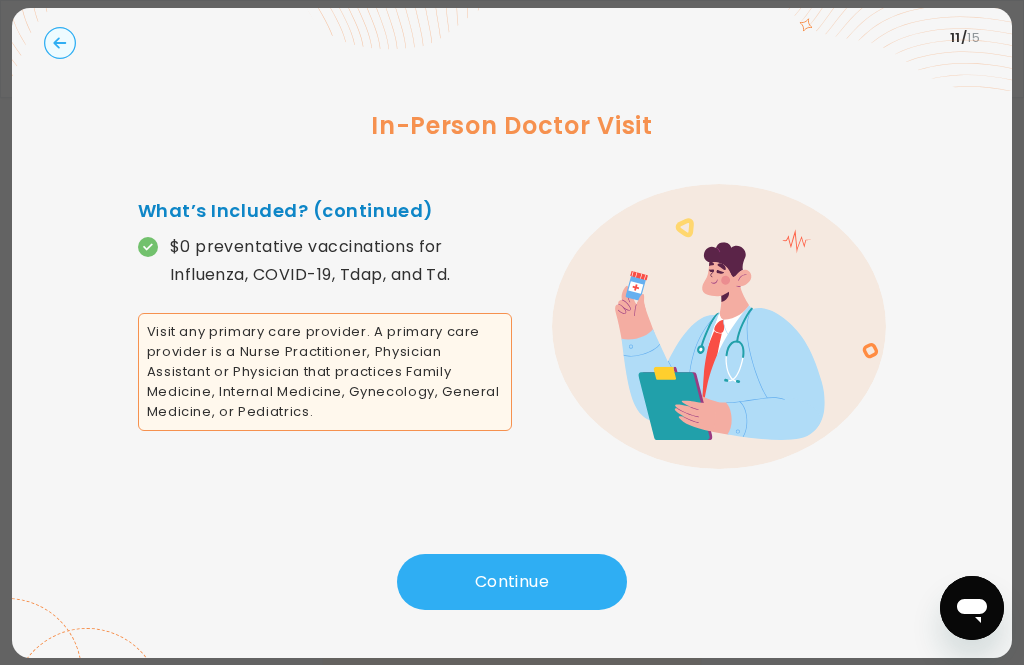 click on "Continue" at bounding box center [512, 582] 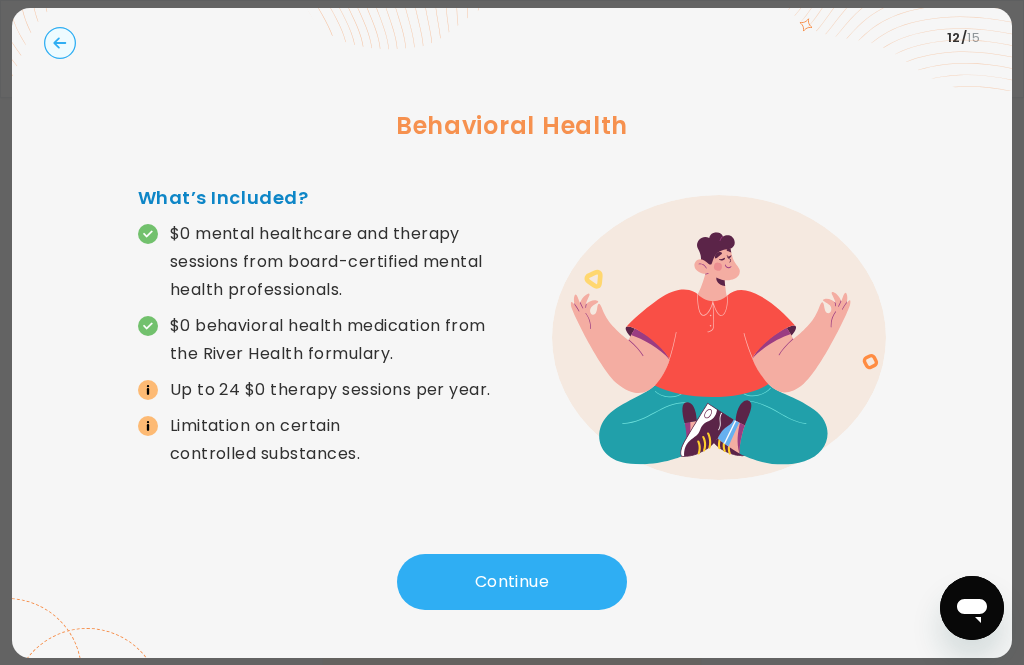 click on "Continue" at bounding box center [512, 582] 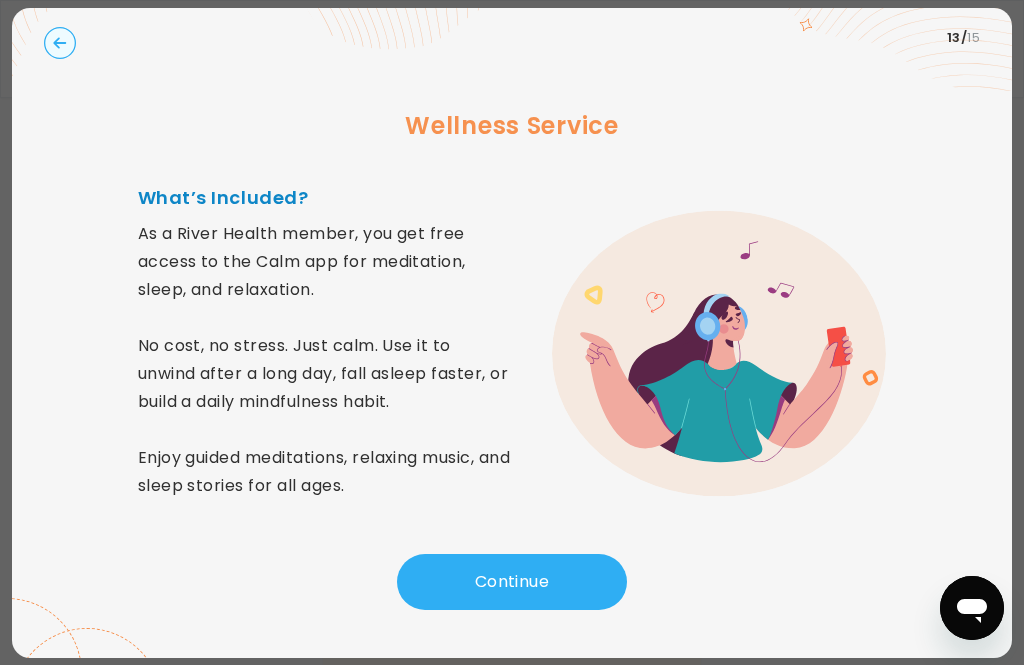 click on "Continue" at bounding box center (512, 582) 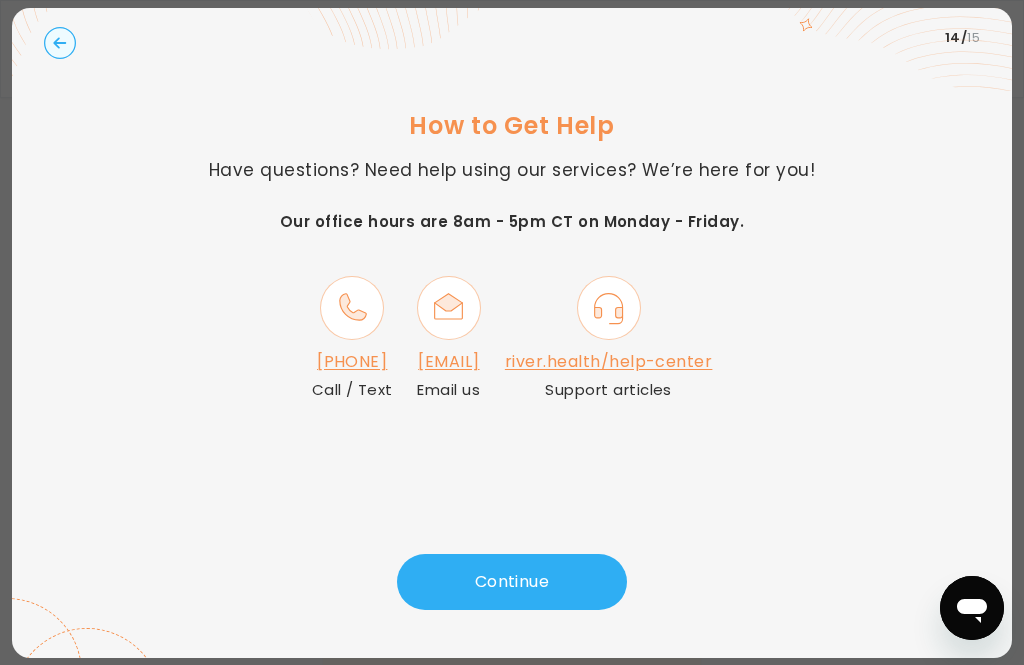 click on "Continue" at bounding box center (512, 582) 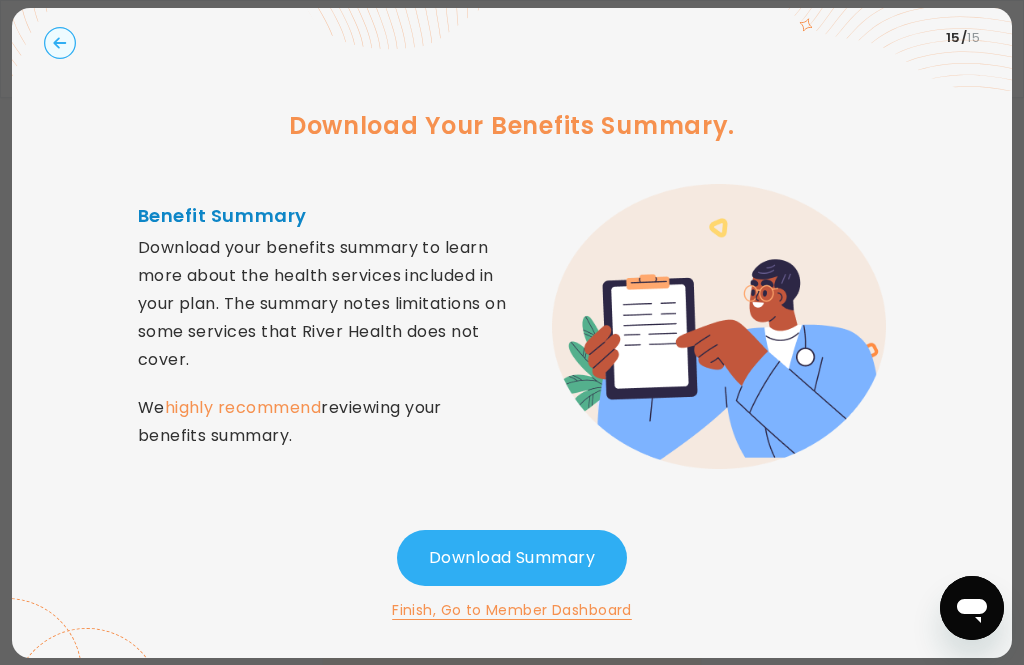 click on "Finish, Go to Member Dashboard" at bounding box center (512, 610) 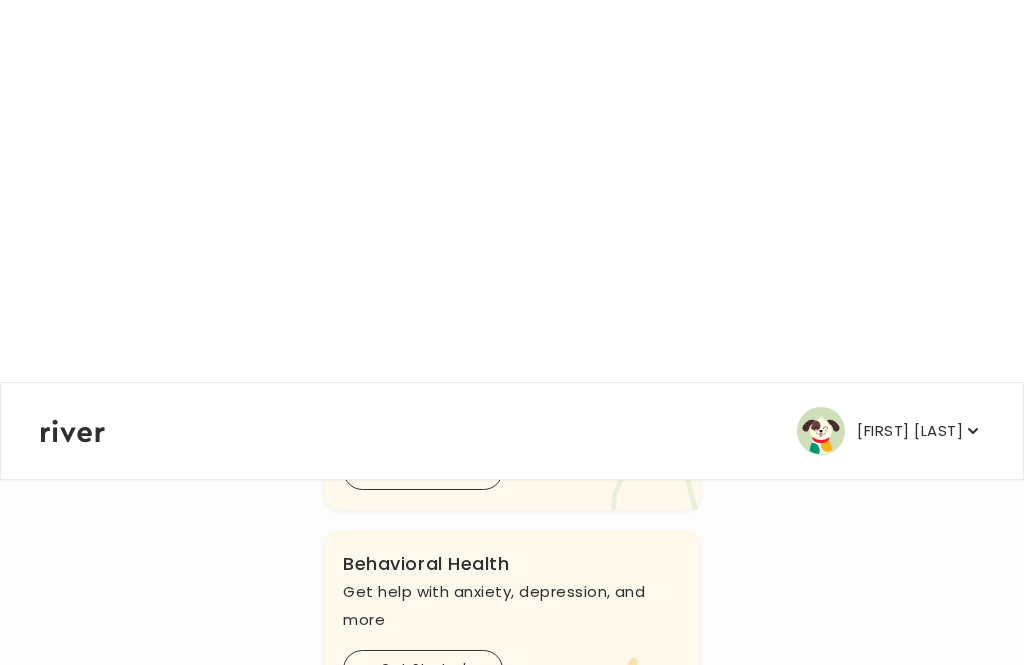 scroll, scrollTop: 0, scrollLeft: 0, axis: both 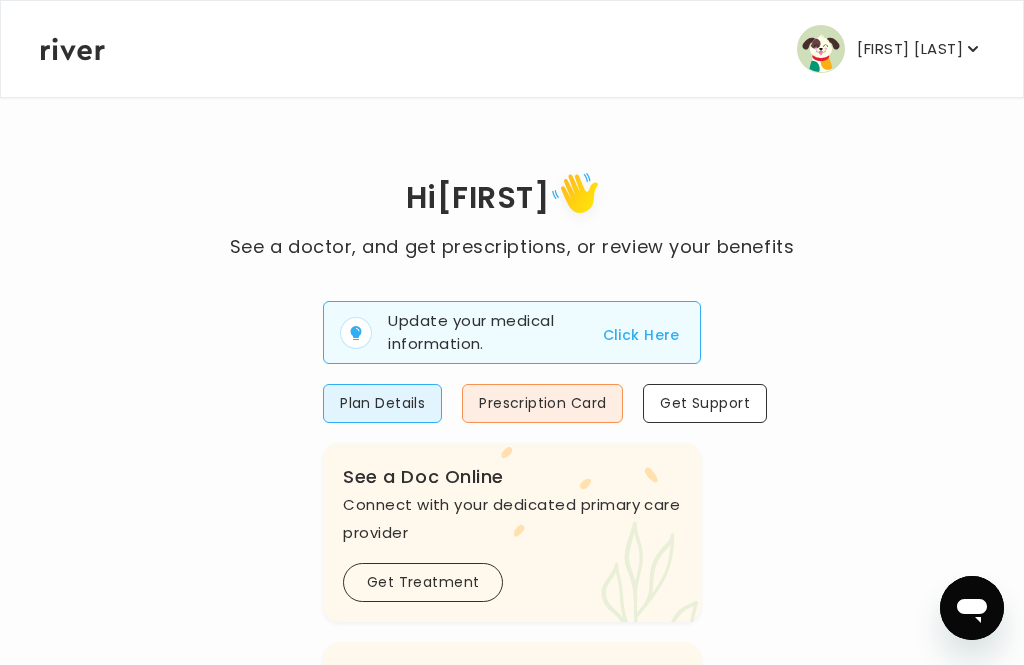 click on "[FIRST] [LAST]" at bounding box center (890, 49) 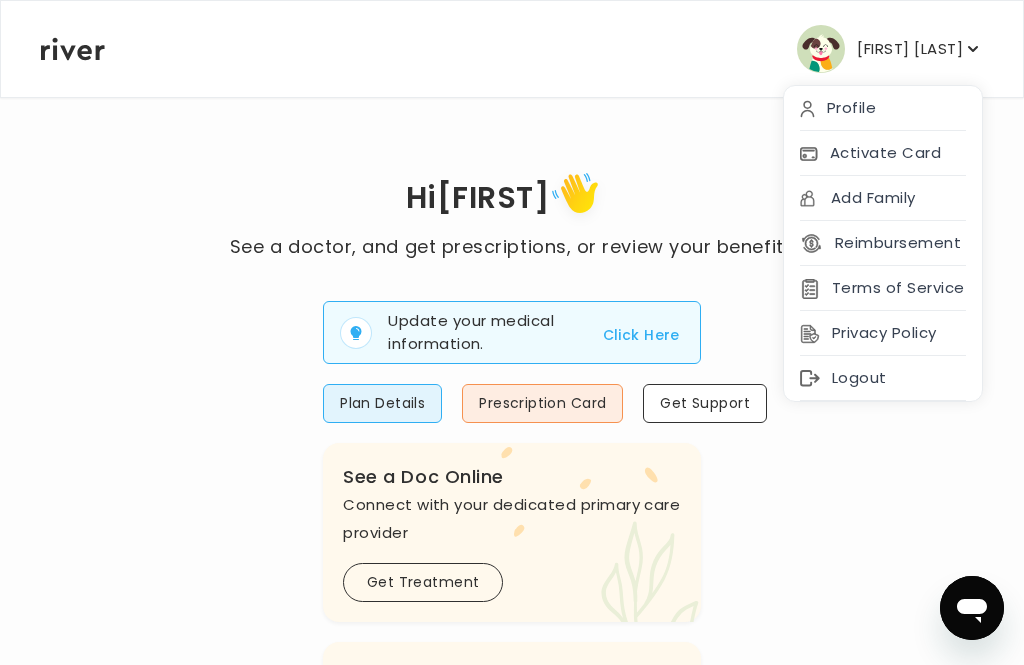 click on "Activate Card" at bounding box center (883, 153) 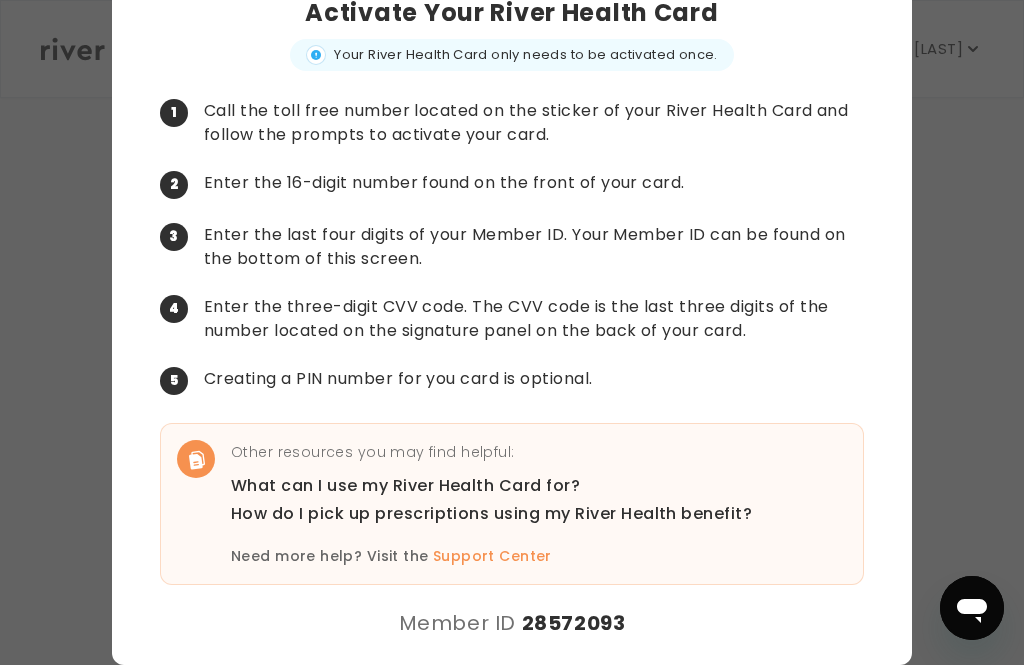scroll, scrollTop: 97, scrollLeft: 0, axis: vertical 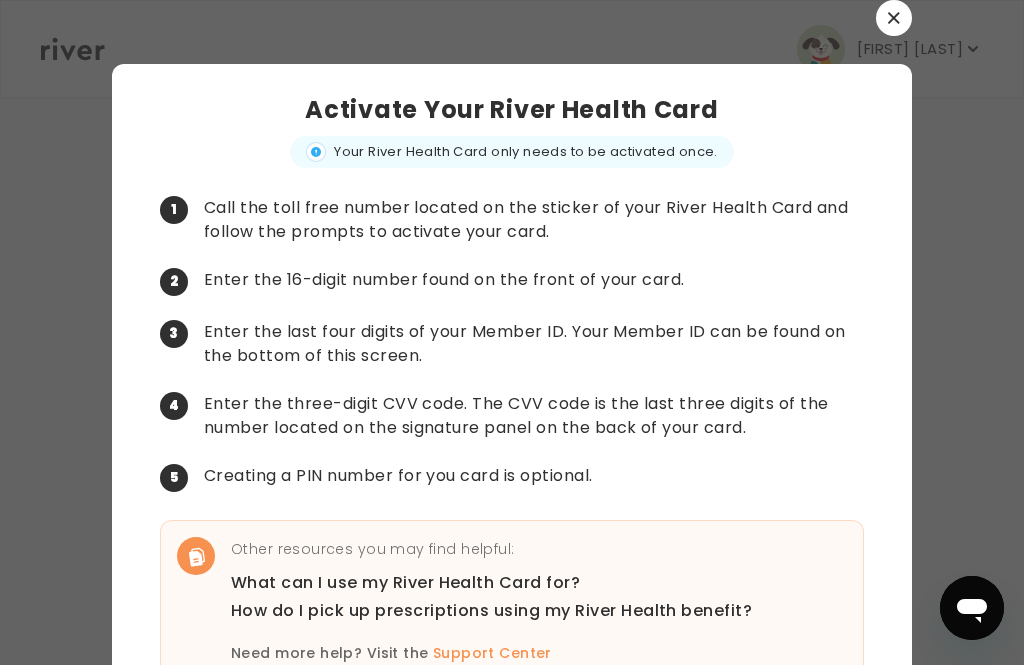 click at bounding box center [512, 18] 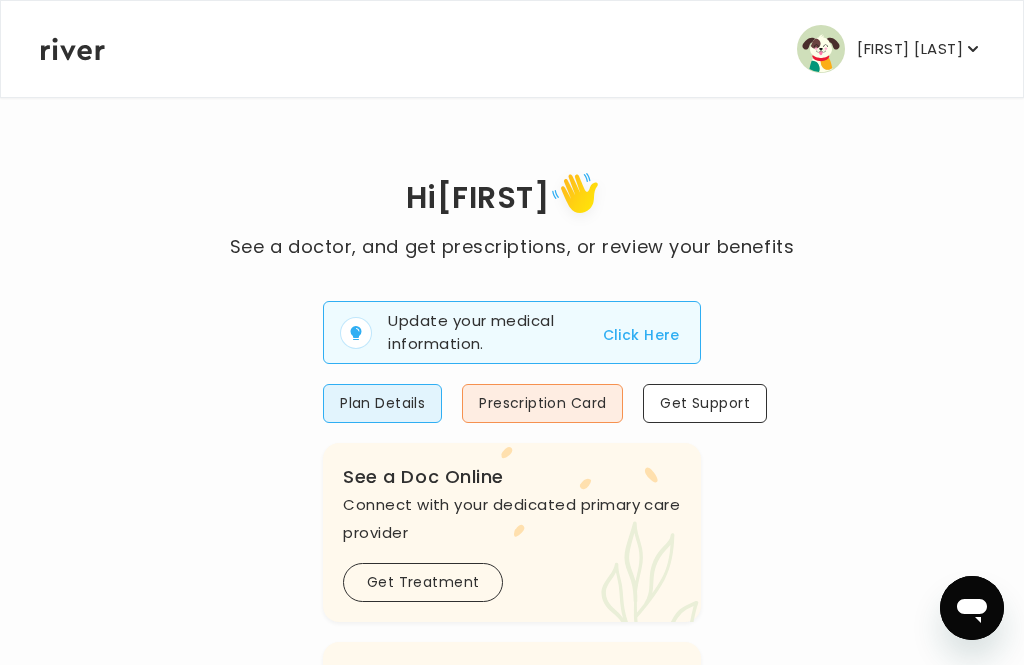 click 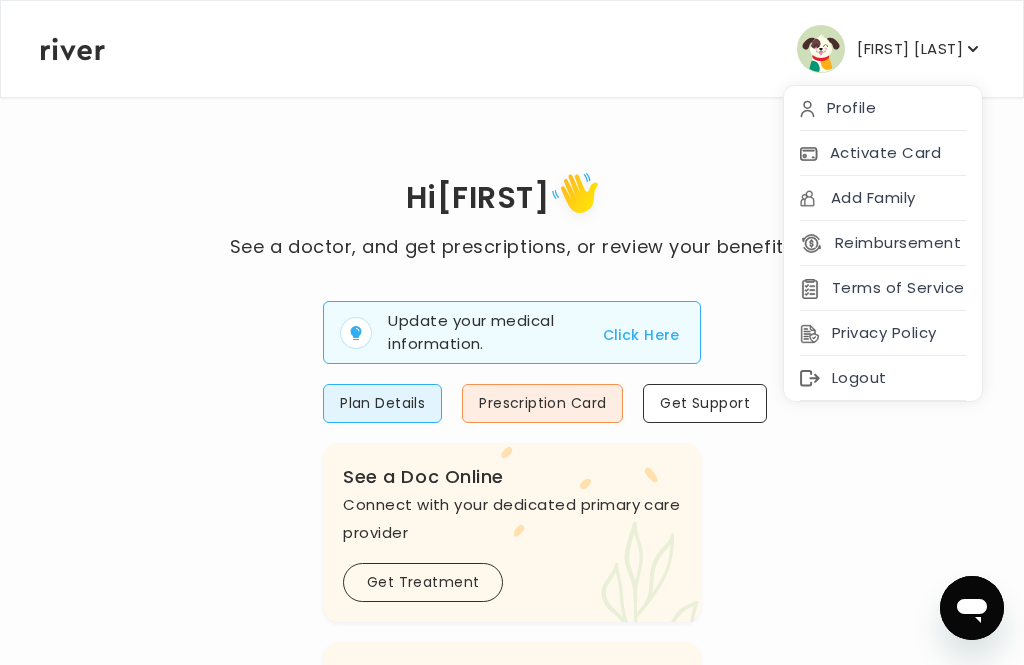 click on "Click Here" at bounding box center (641, 335) 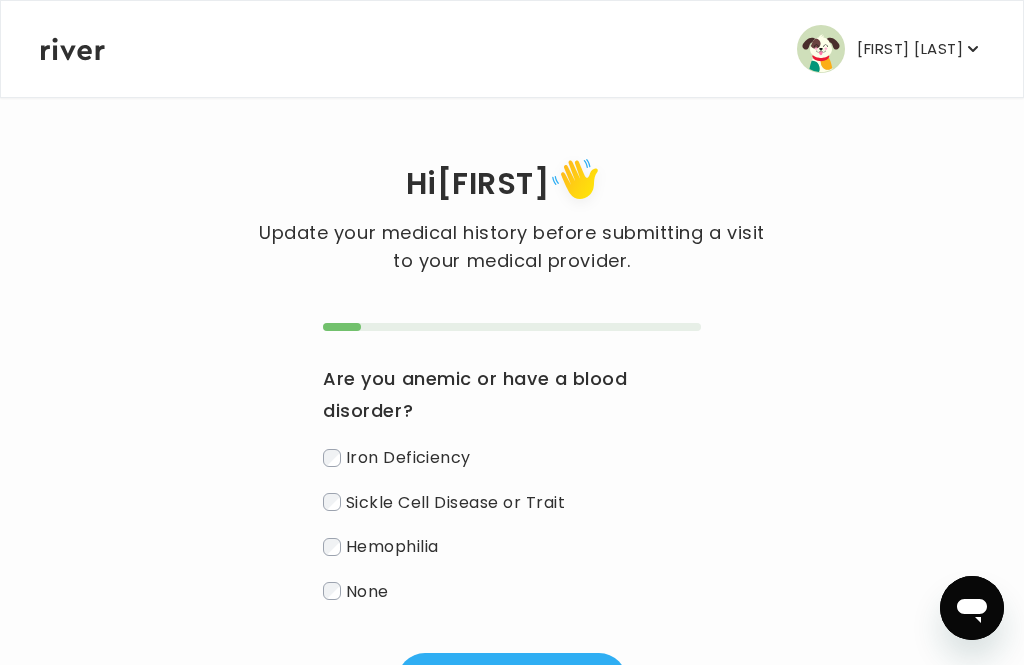 click on "Hi  [FIRST] Update your medical history before submitting a visit to your medical provider. Are you anemic or have a blood disorder?   Iron Deficiency   Sickle Cell Disease or Trait   Hemophilia   None Continue" at bounding box center [512, 430] 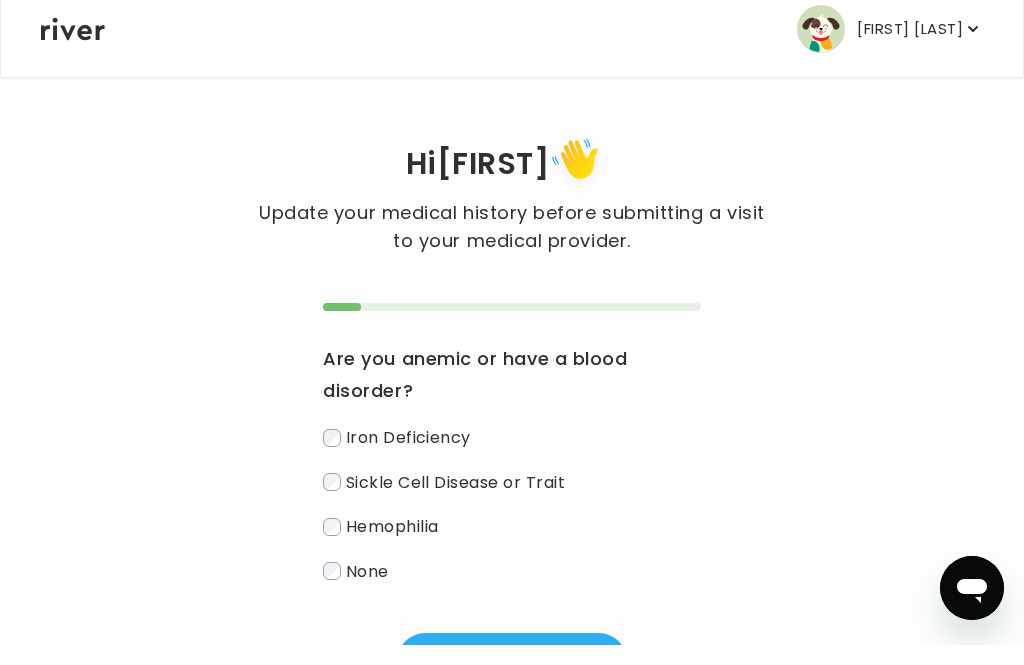scroll, scrollTop: 36, scrollLeft: 0, axis: vertical 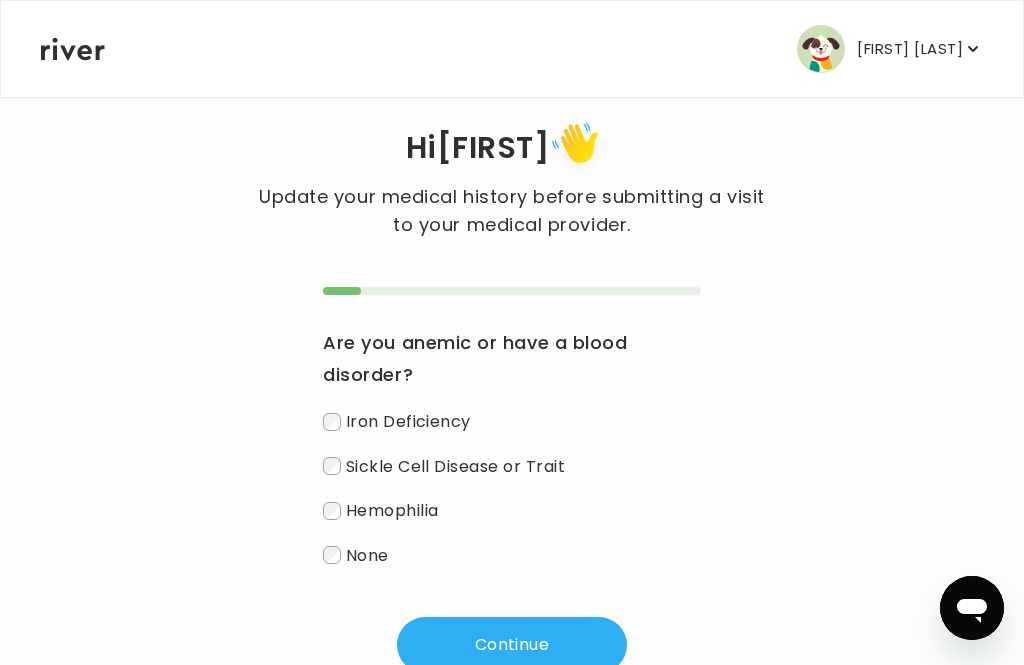 click on "None" at bounding box center [367, 554] 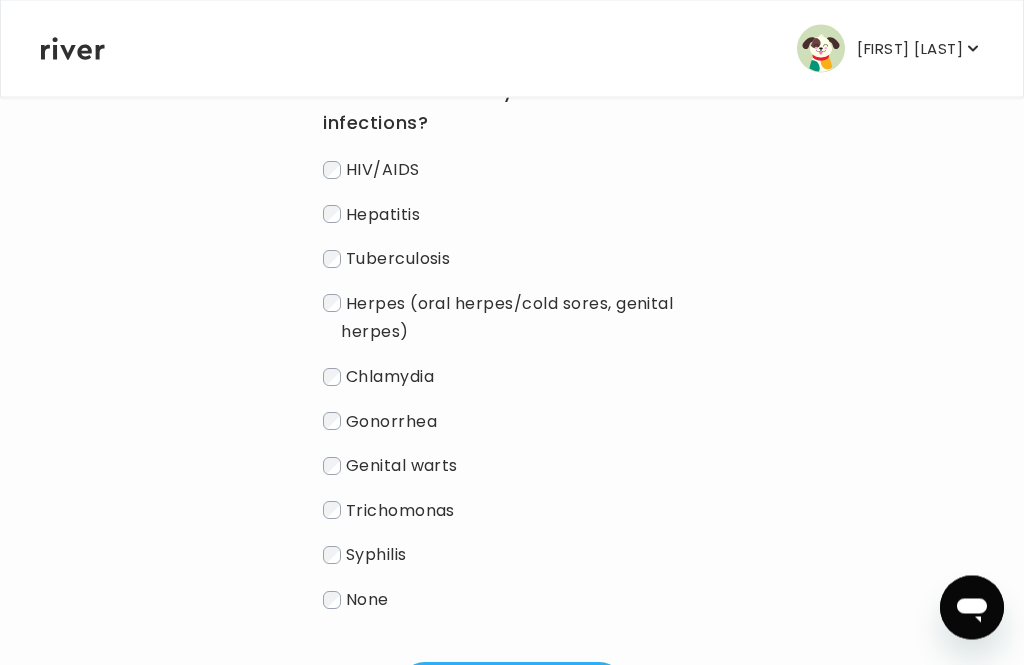 scroll, scrollTop: 358, scrollLeft: 0, axis: vertical 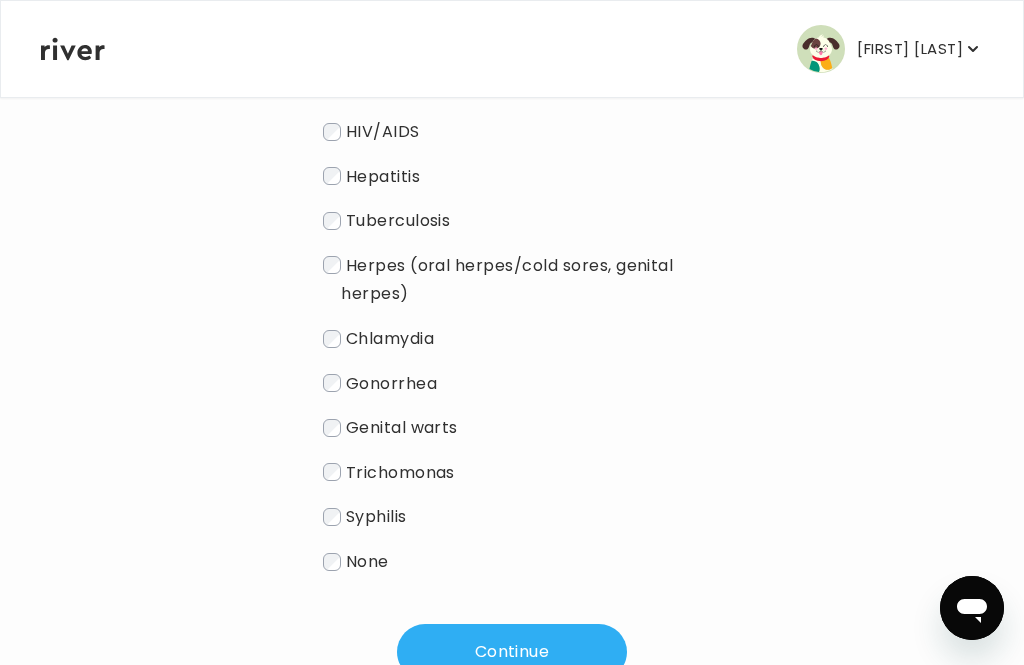 click on "None" at bounding box center (512, 561) 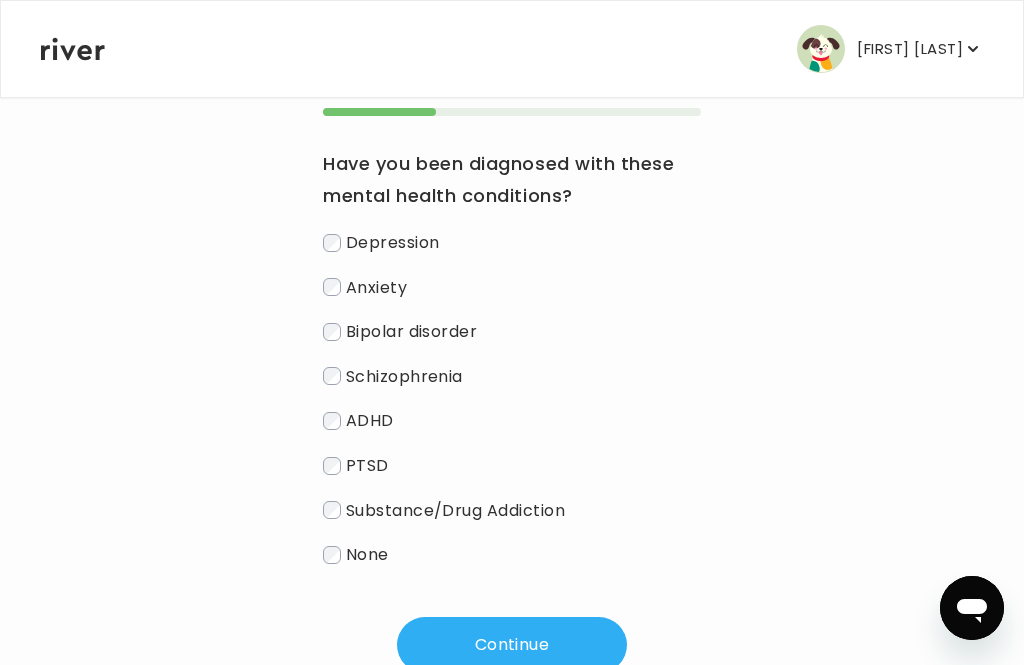 click on "Bipolar disorder" at bounding box center [512, 331] 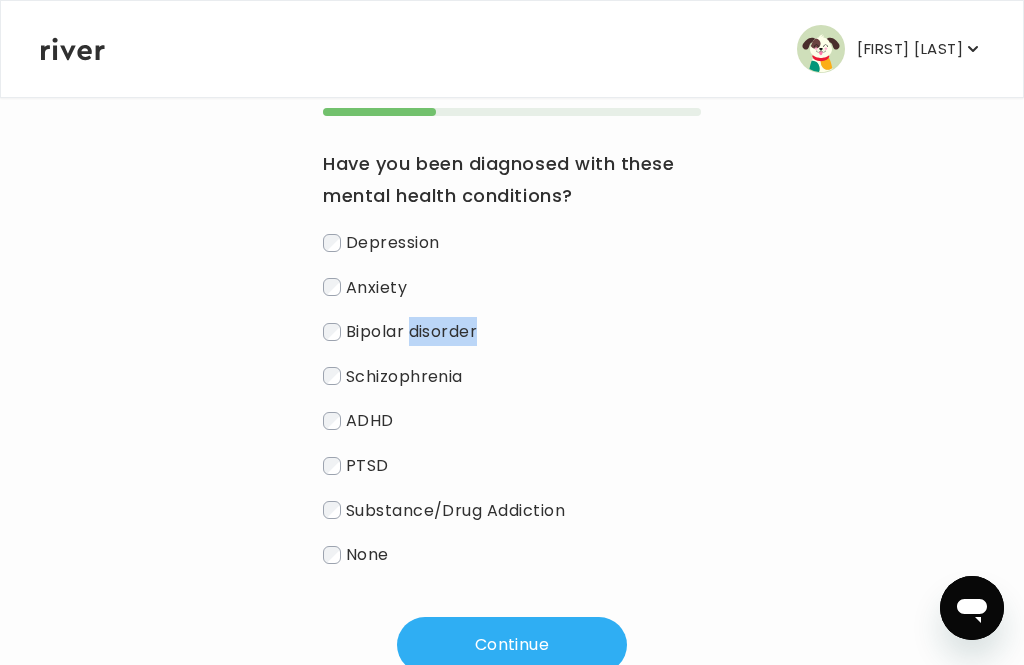 click on "Hi  [FIRST] Update your medical history before submitting a visit to your medical provider. Have you been diagnosed with these mental health conditions?   Depression   Anxiety   Bipolar disorder   Schizophrenia   ADHD   PTSD   Substance/Drug Addiction   None Continue" at bounding box center (512, 305) 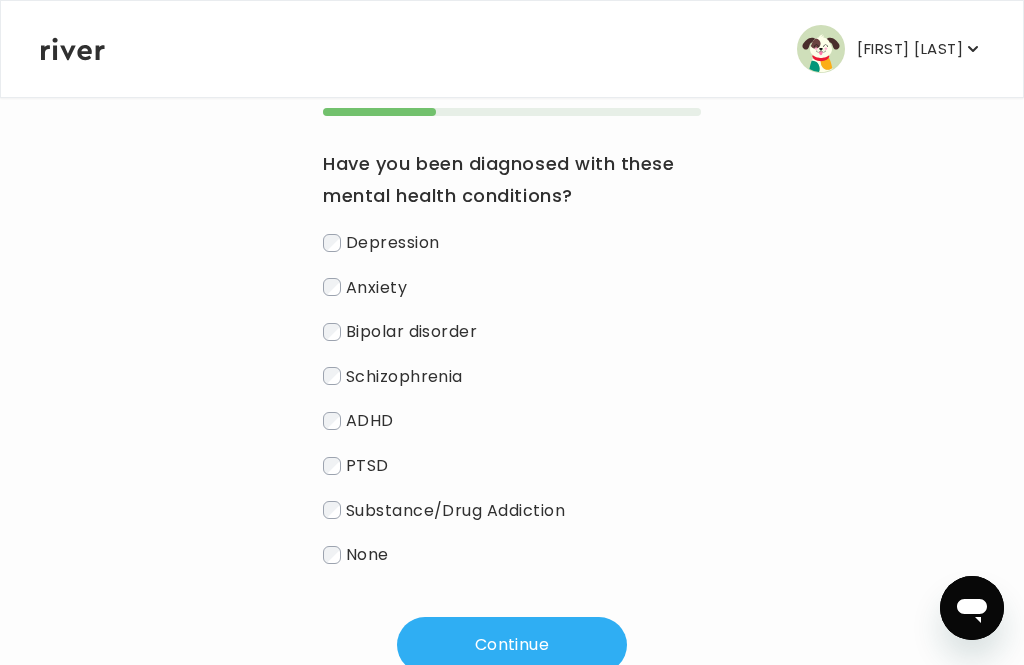 click on "Continue" at bounding box center [512, 645] 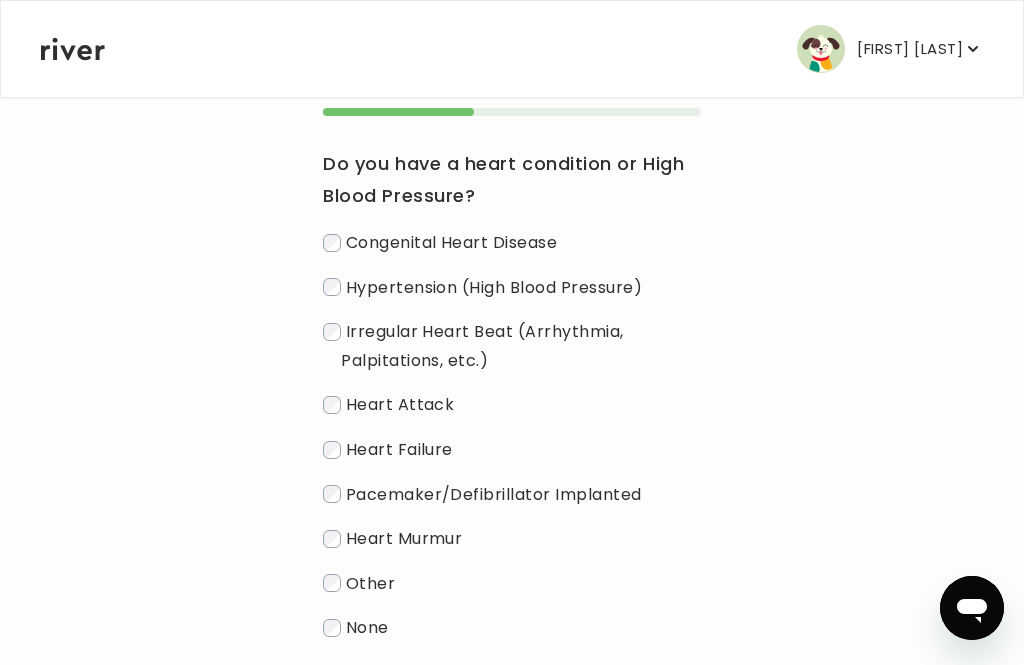 click on "None" at bounding box center [512, 627] 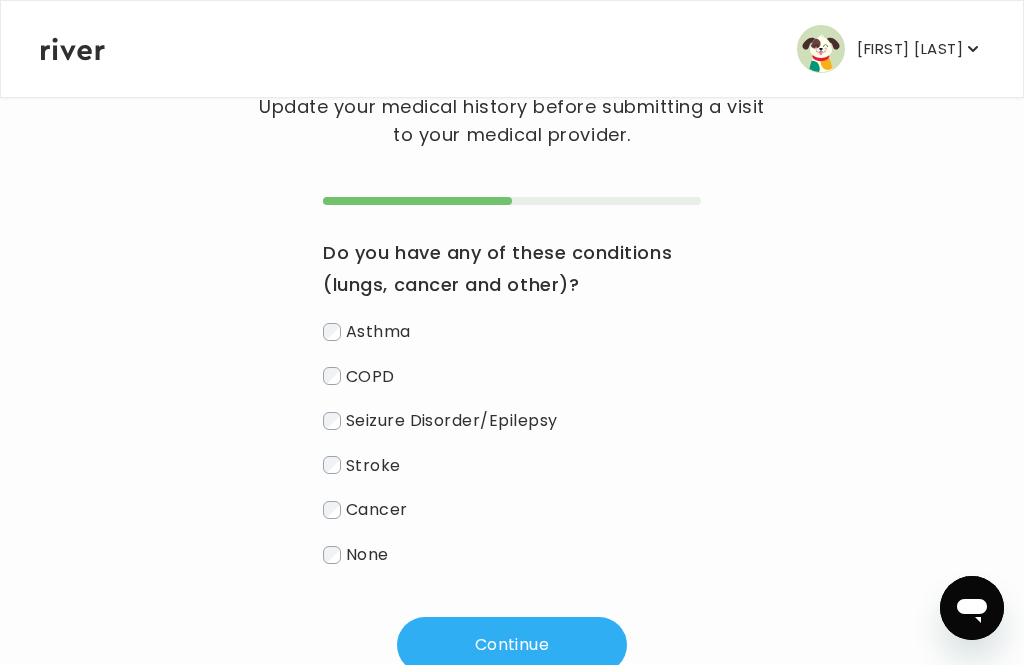 click on "None" at bounding box center [367, 554] 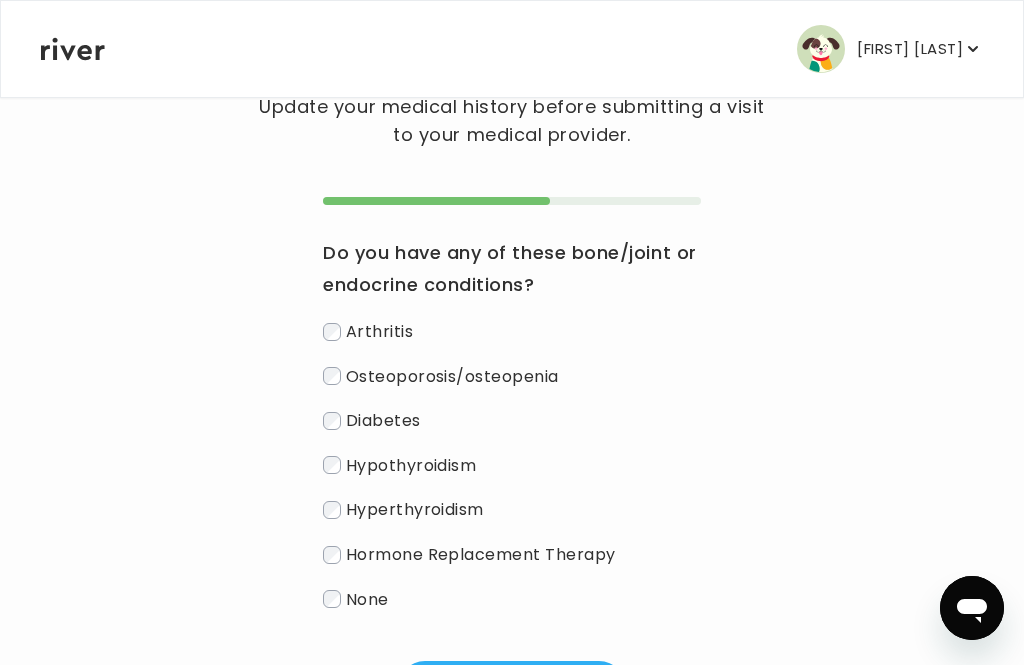 click on "None" at bounding box center [512, 599] 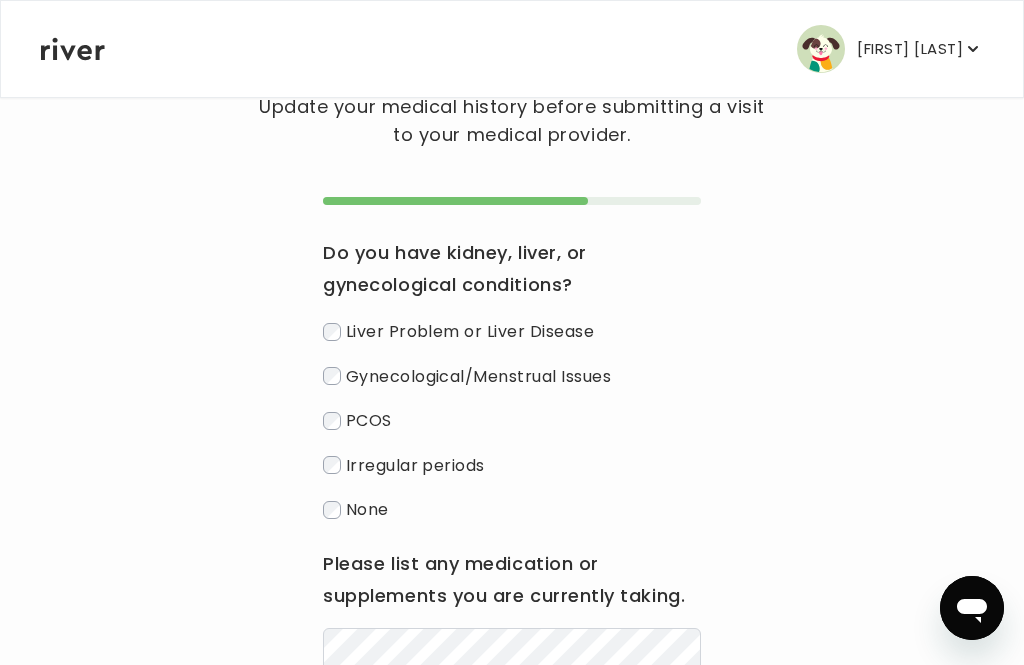 click on "Irregular periods" at bounding box center [415, 464] 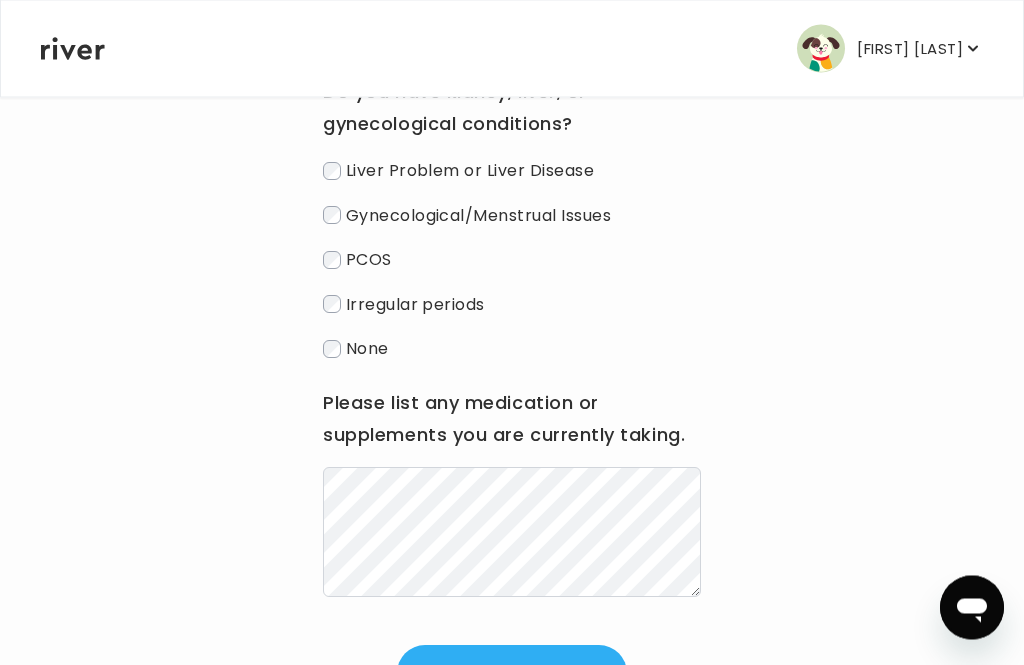 scroll, scrollTop: 290, scrollLeft: 0, axis: vertical 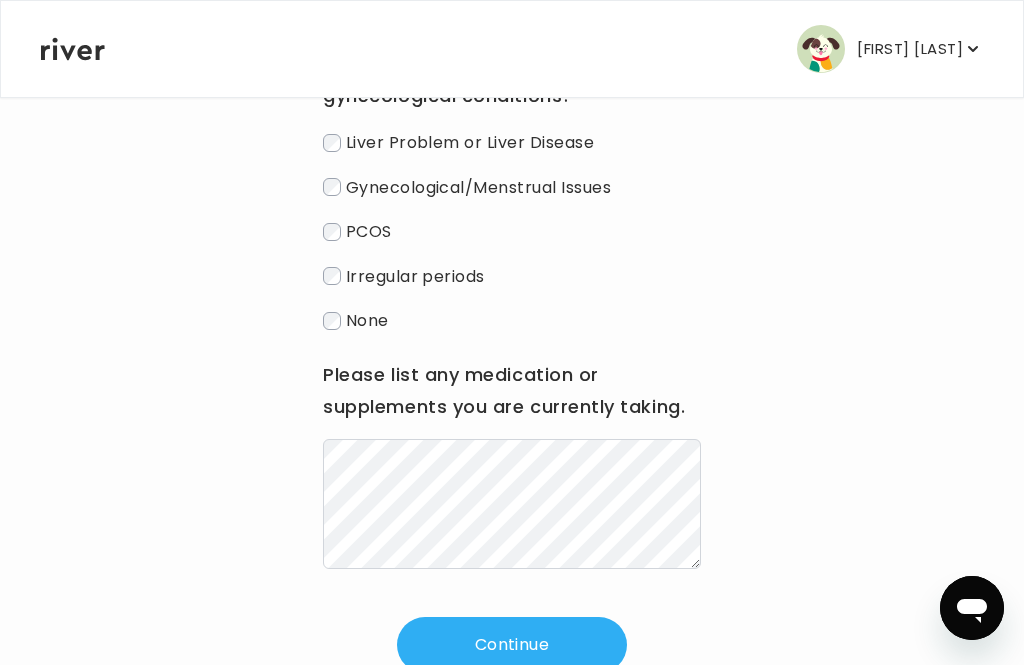click on "Gynecological/Menstrual Issues" at bounding box center [478, 186] 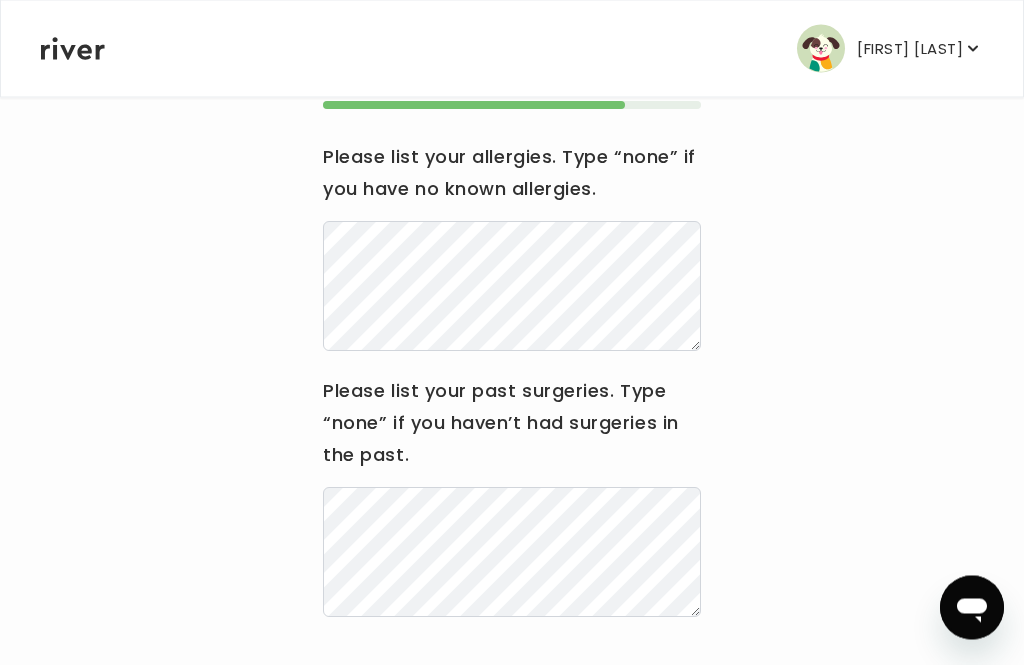 scroll, scrollTop: 222, scrollLeft: 0, axis: vertical 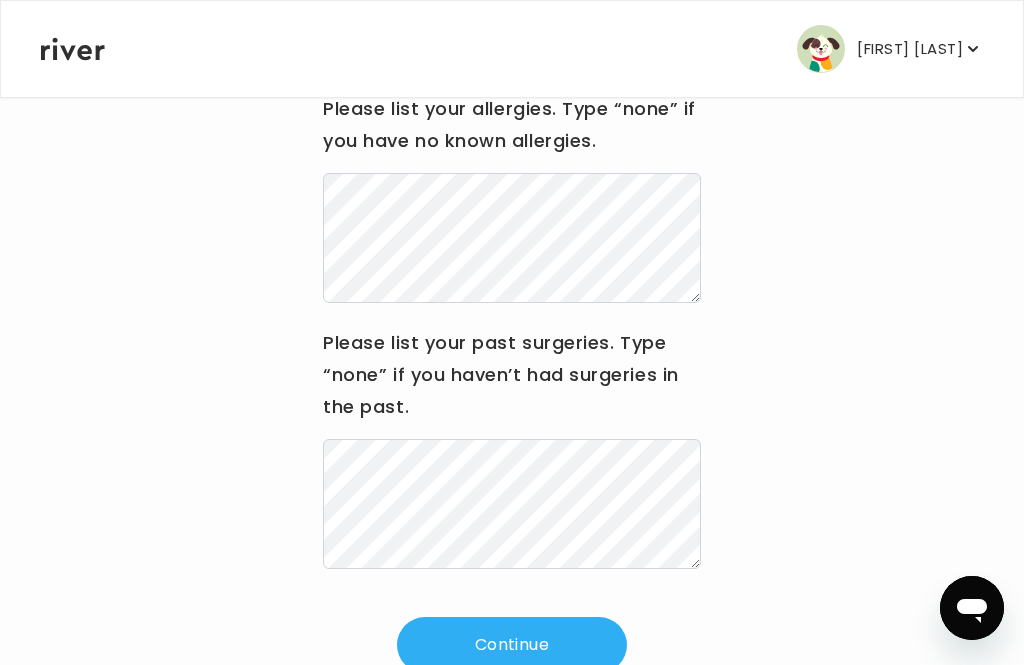 click on "Continue" at bounding box center (512, 645) 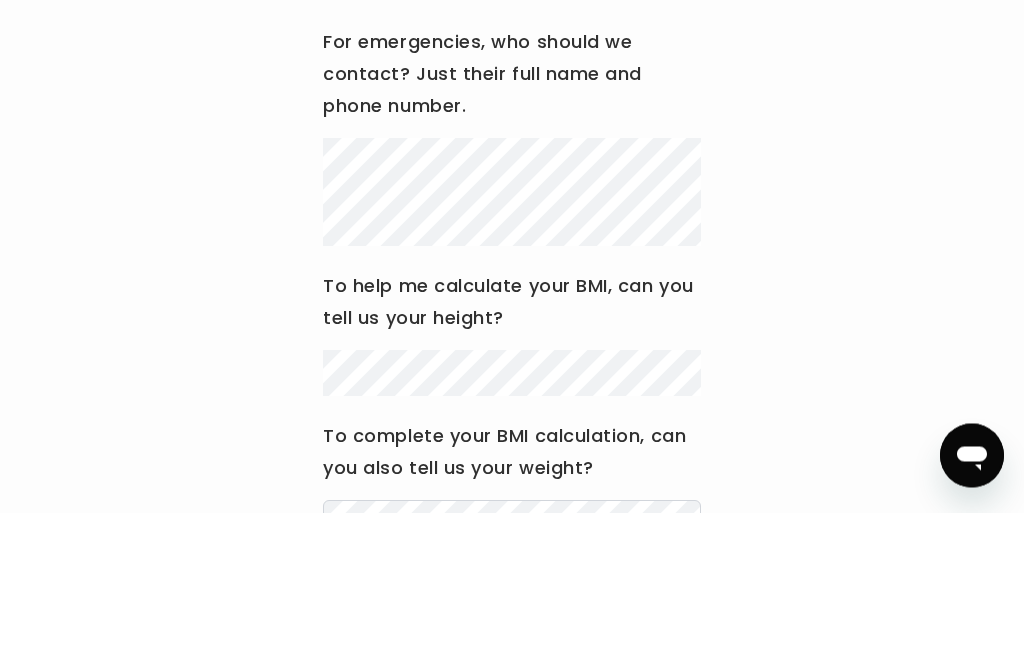 scroll, scrollTop: 314, scrollLeft: 0, axis: vertical 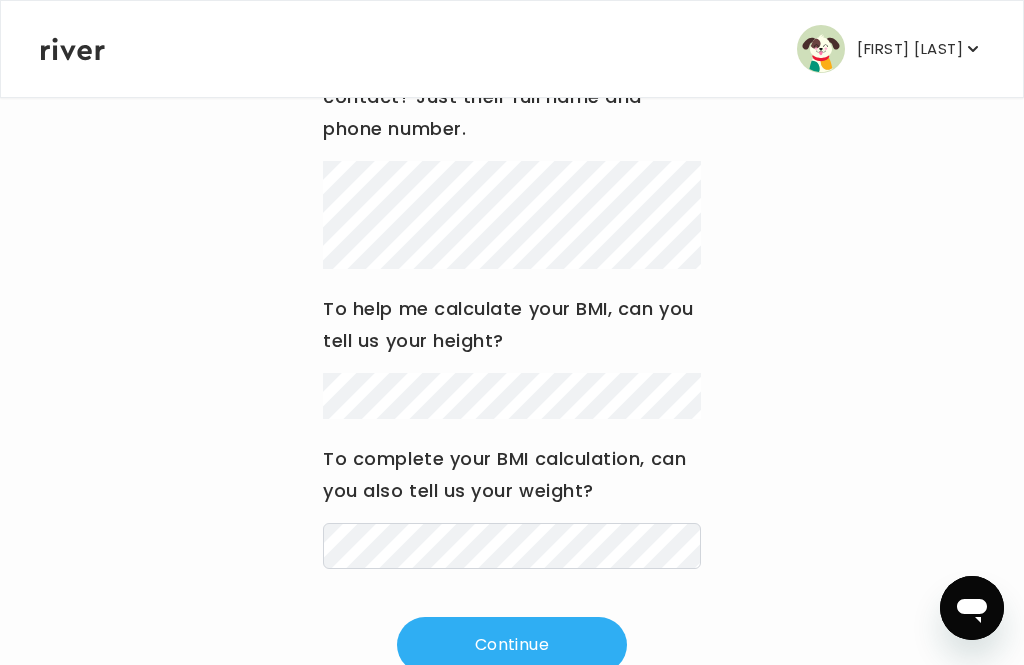 click on "Continue" at bounding box center (512, 645) 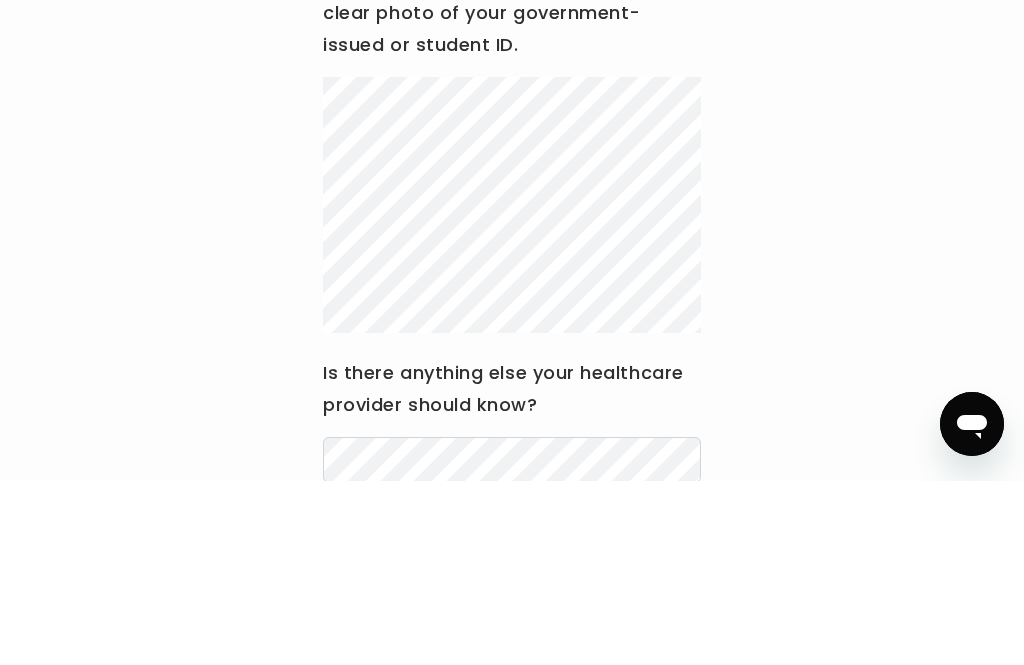 scroll, scrollTop: 312, scrollLeft: 0, axis: vertical 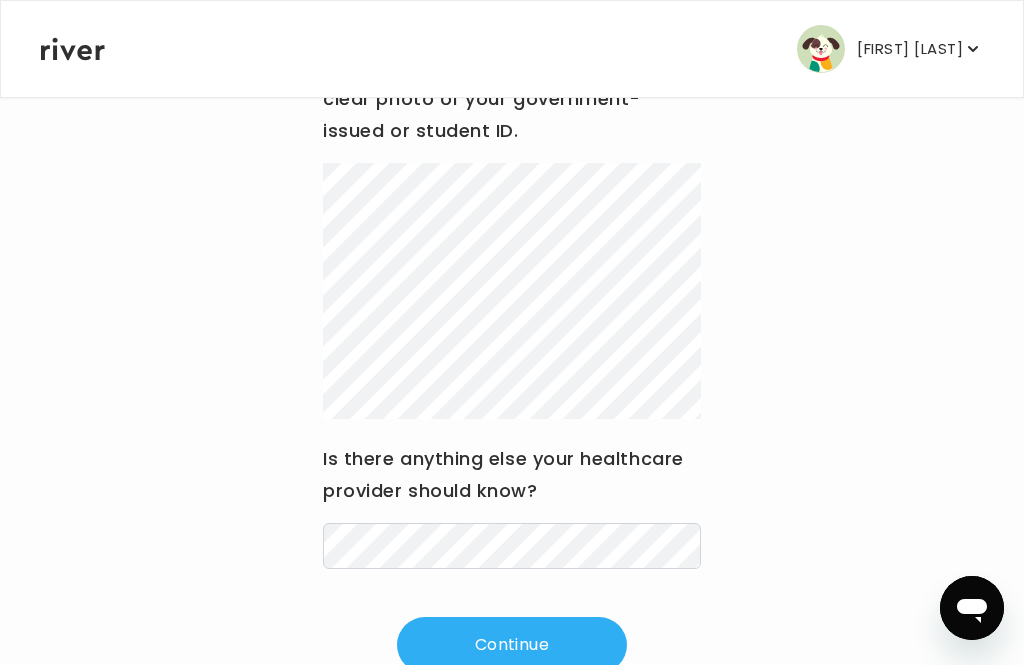 click on "[FIRST] [LAST] Profile Activate Card Add Family Reimbursement Terms of Service Privacy Policy Logout Hi  [FIRST] Update your medical history before submitting a visit to your medical provider. To verify your identity, please upload a clear photo of your government-issued or student ID. Is there anything else your healthcare provider should know? Continue" at bounding box center [512, 20] 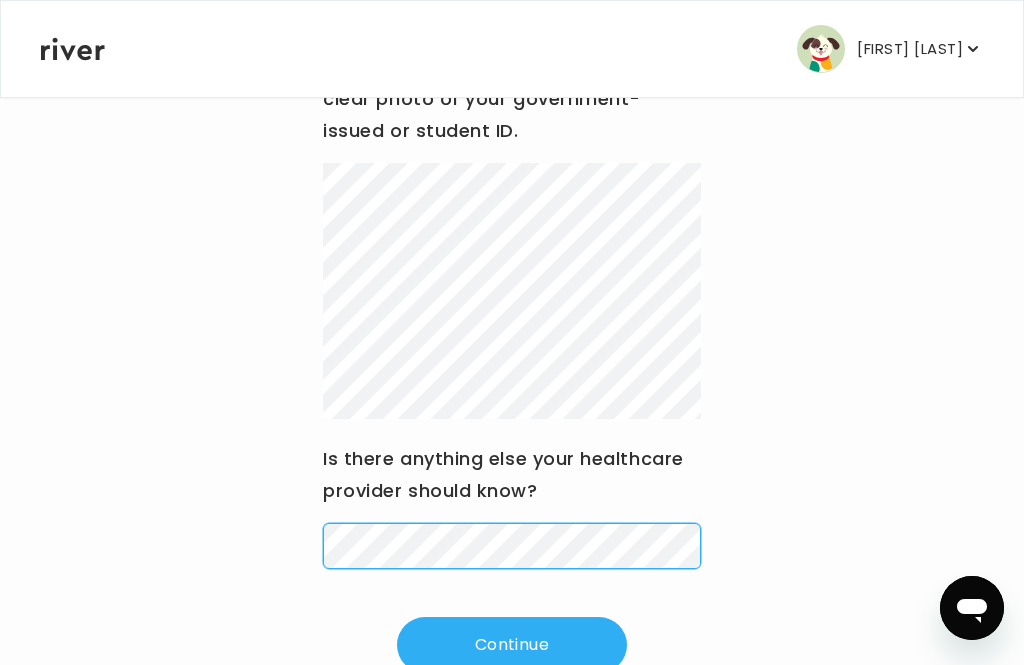 scroll, scrollTop: 353, scrollLeft: 0, axis: vertical 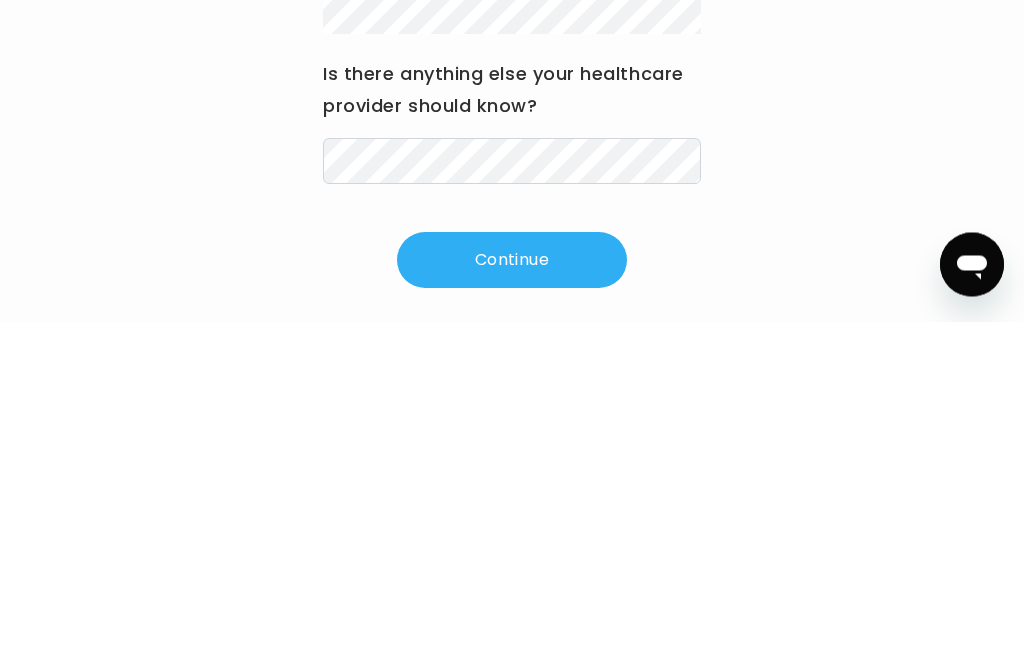 click on "Continue" at bounding box center [512, 604] 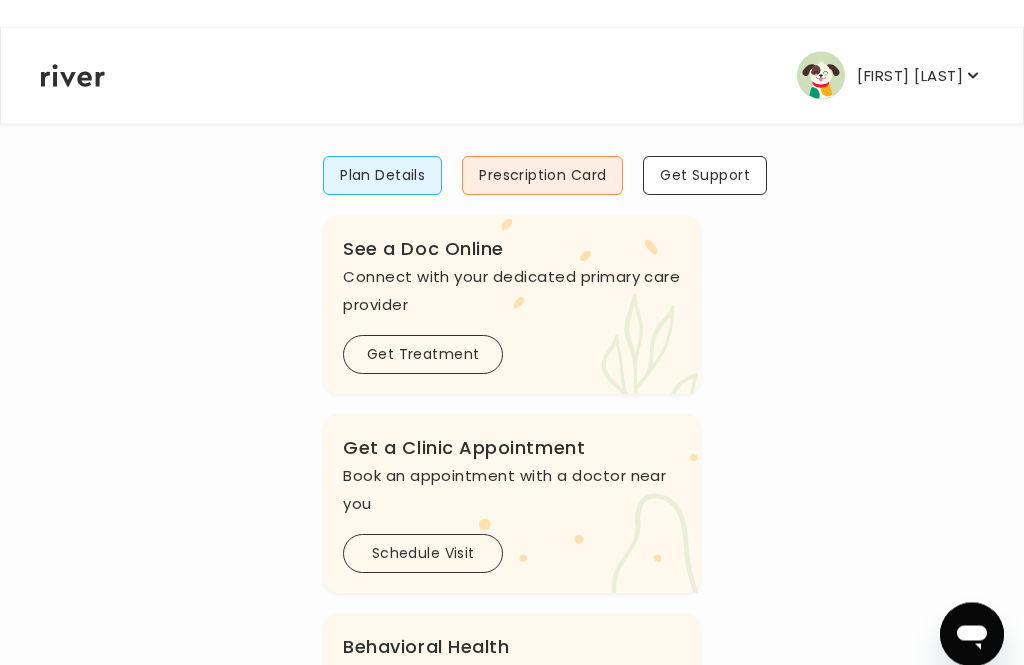 scroll, scrollTop: 0, scrollLeft: 0, axis: both 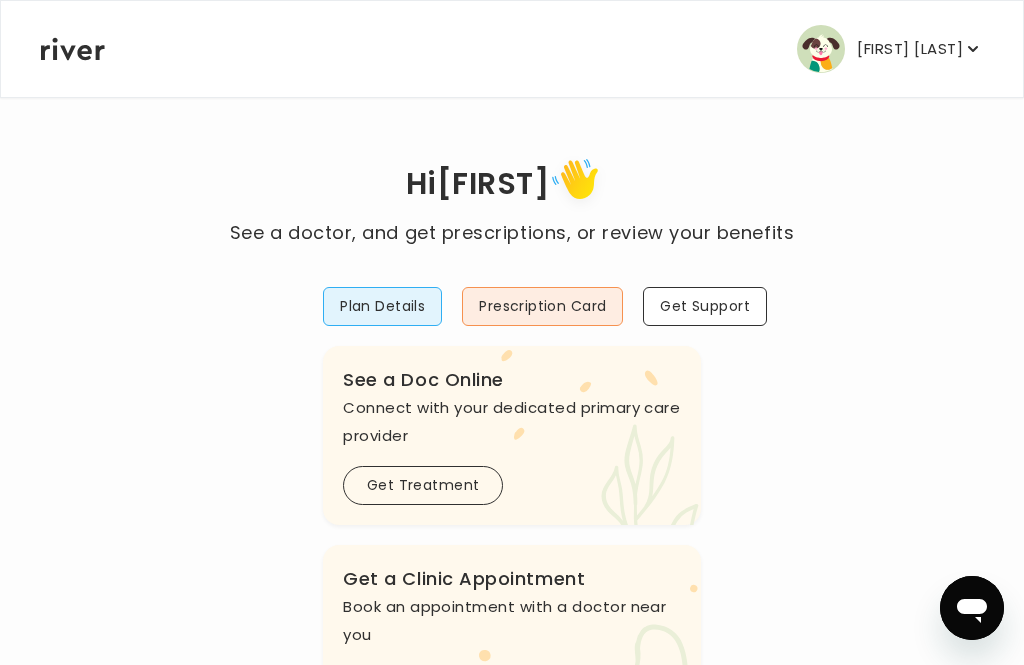 click on "Prescription Card" at bounding box center [542, 306] 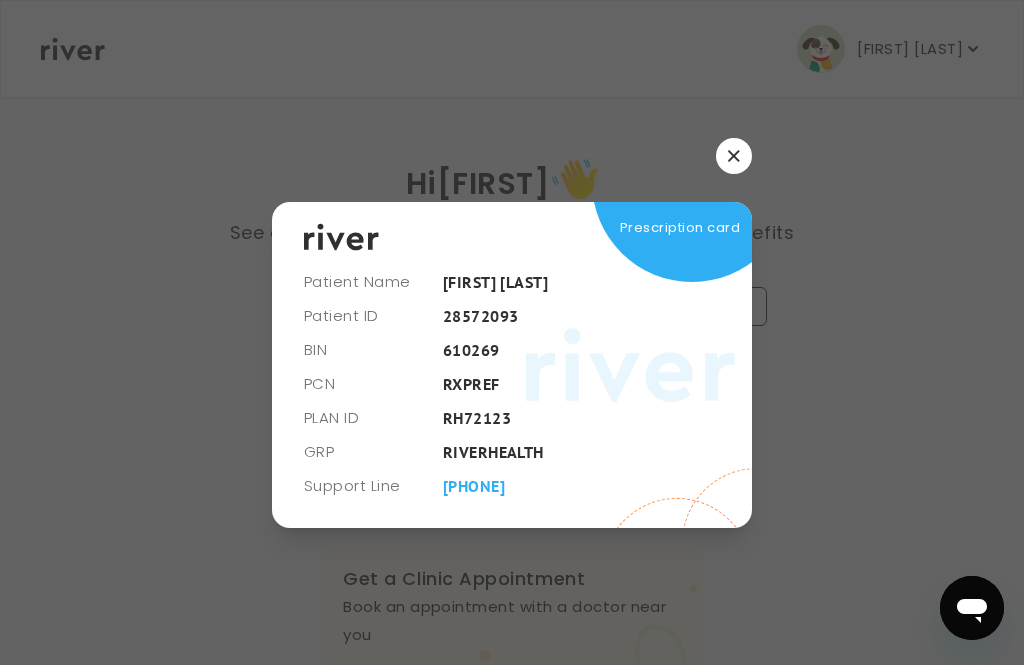 click at bounding box center (734, 156) 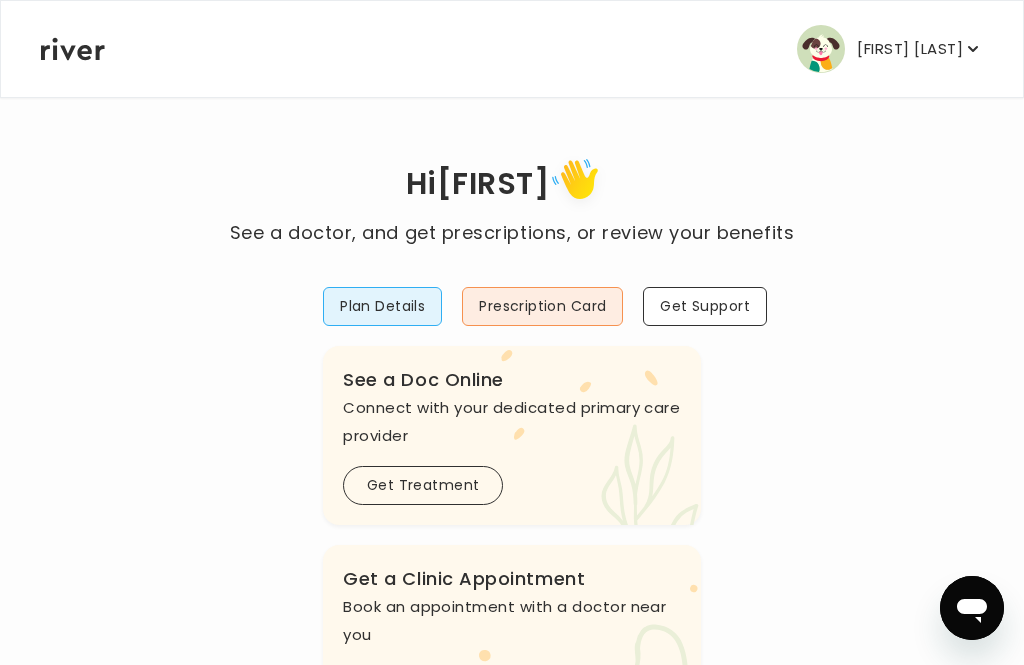 click on "Plan Details" at bounding box center (382, 306) 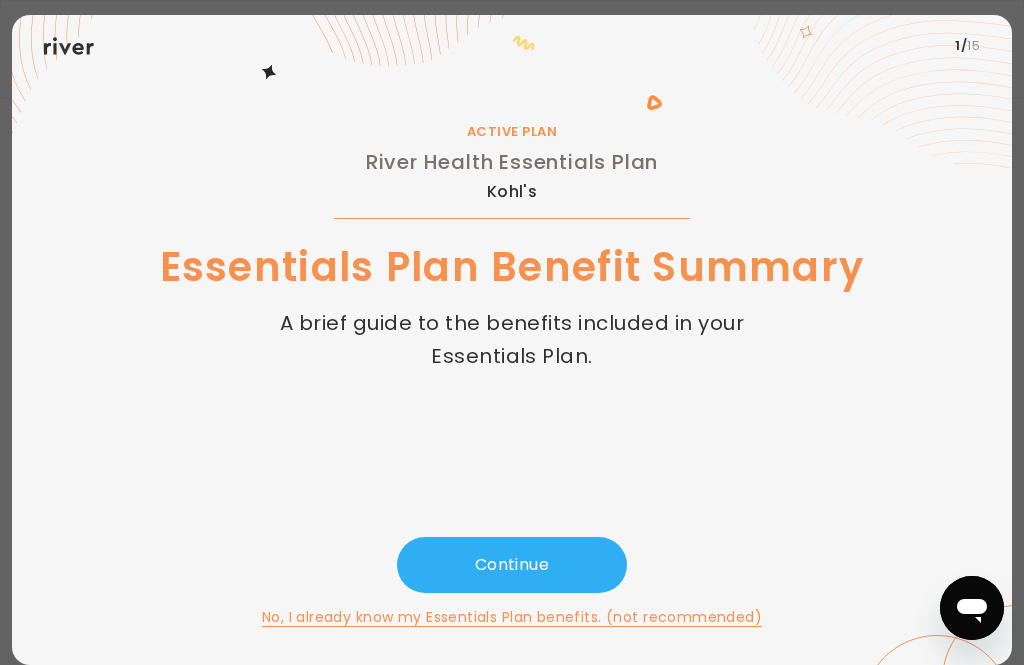 scroll, scrollTop: 64, scrollLeft: 0, axis: vertical 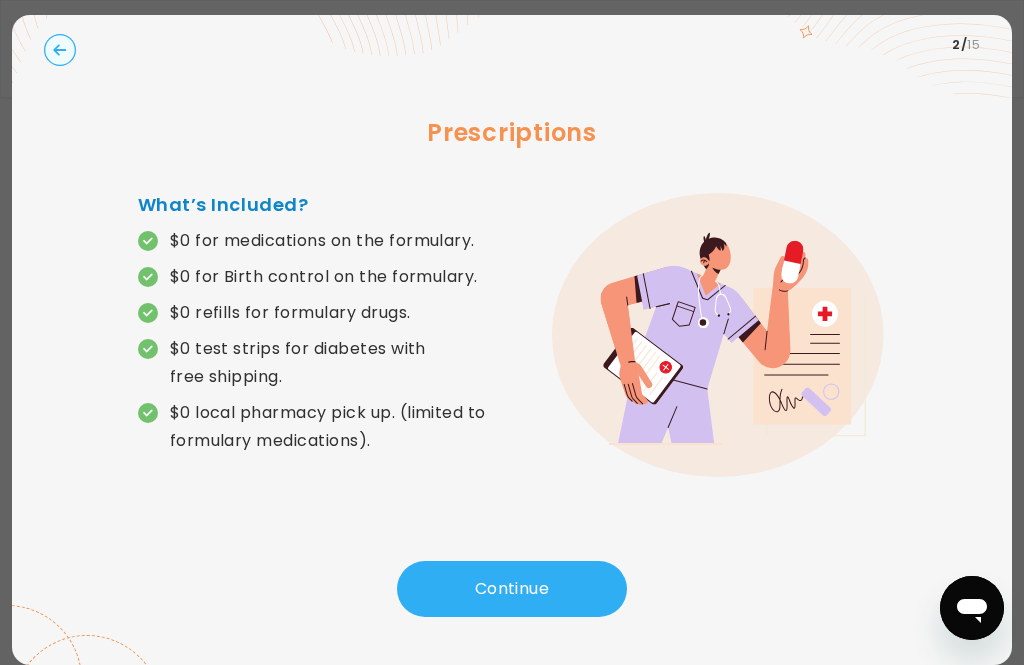 click on "Continue" at bounding box center (512, 589) 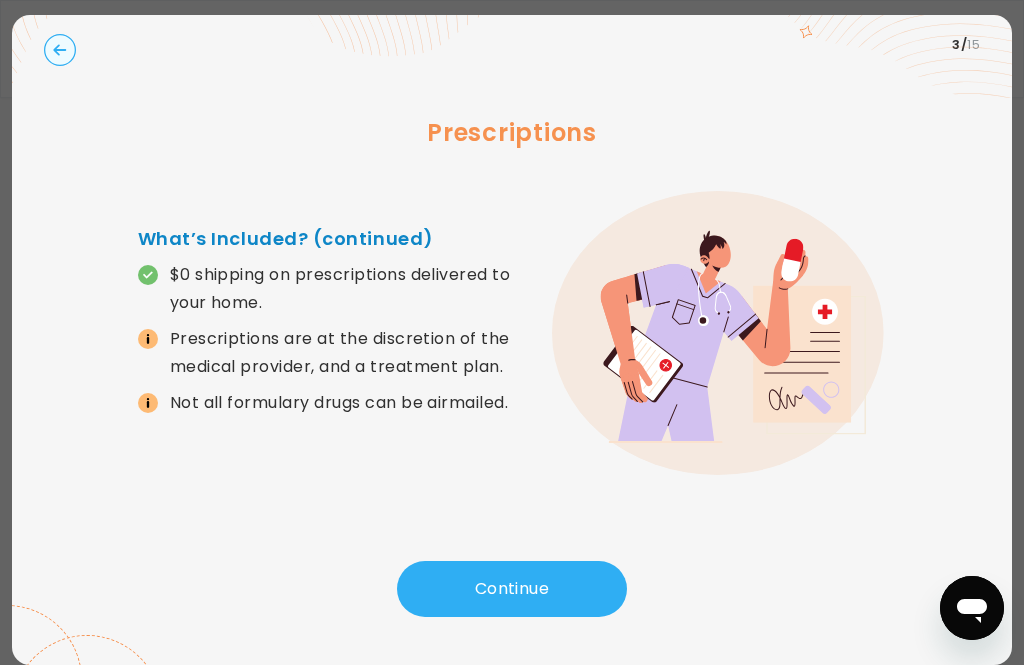 click on "Continue" at bounding box center (512, 589) 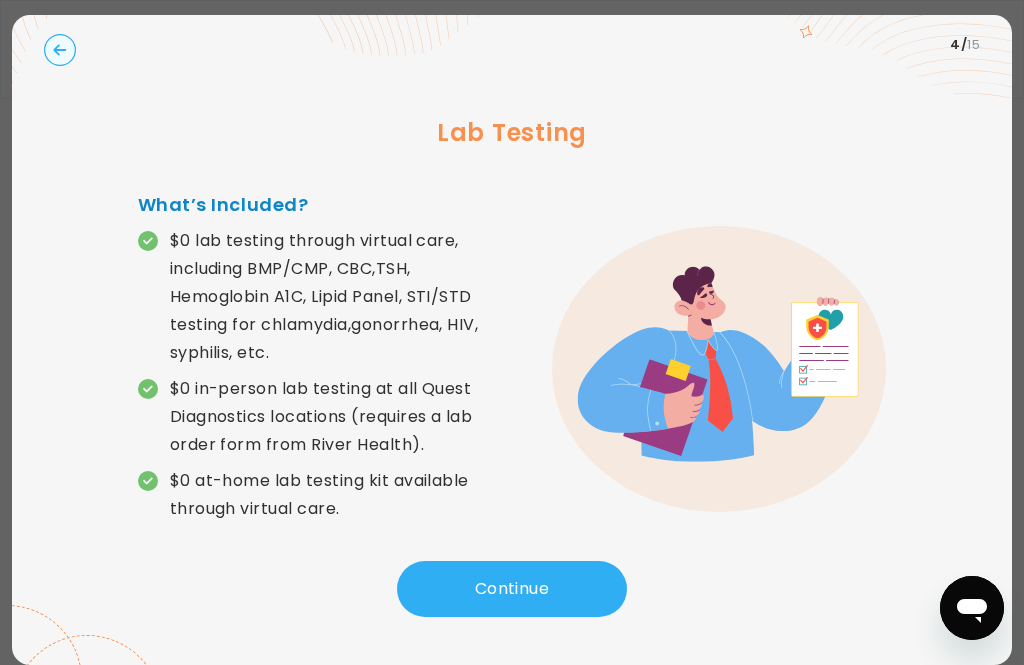 click on "Continue" at bounding box center (512, 589) 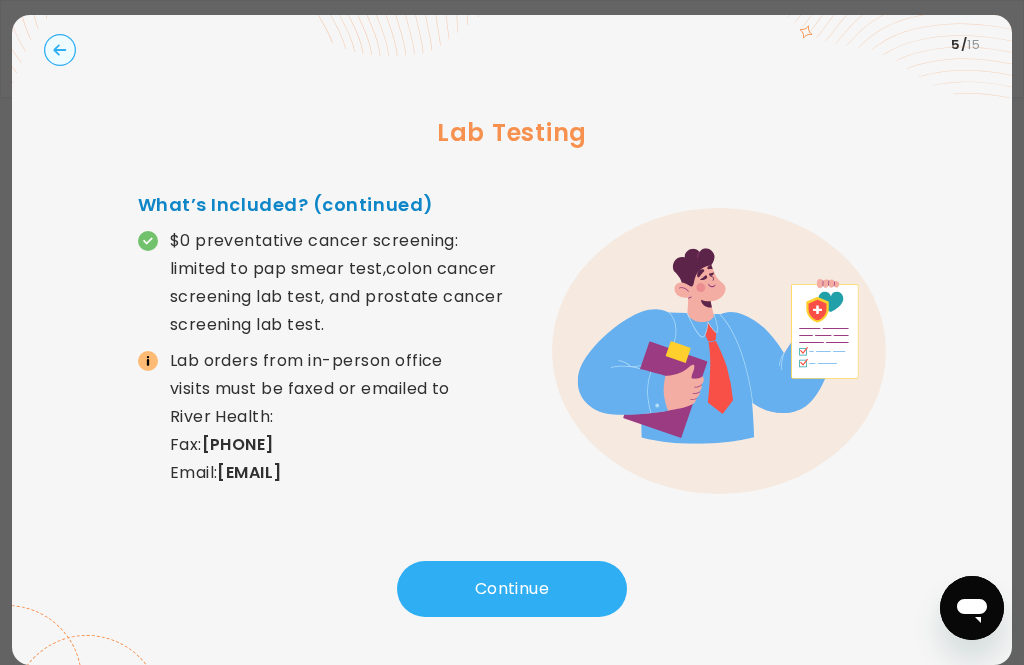 click on "Continue" at bounding box center (512, 589) 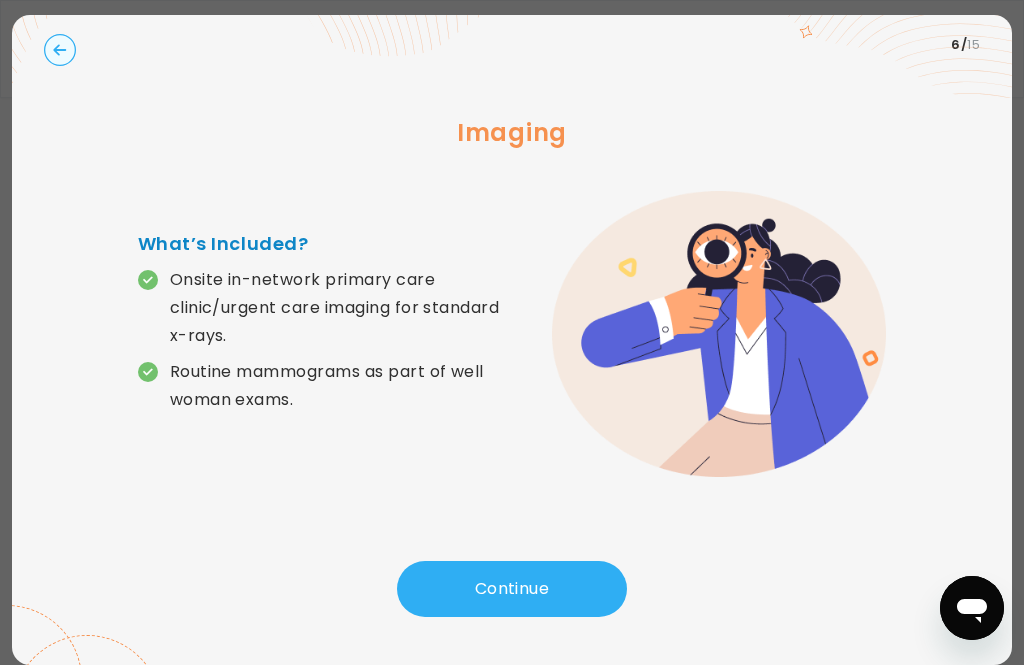 click on "Continue" at bounding box center [512, 589] 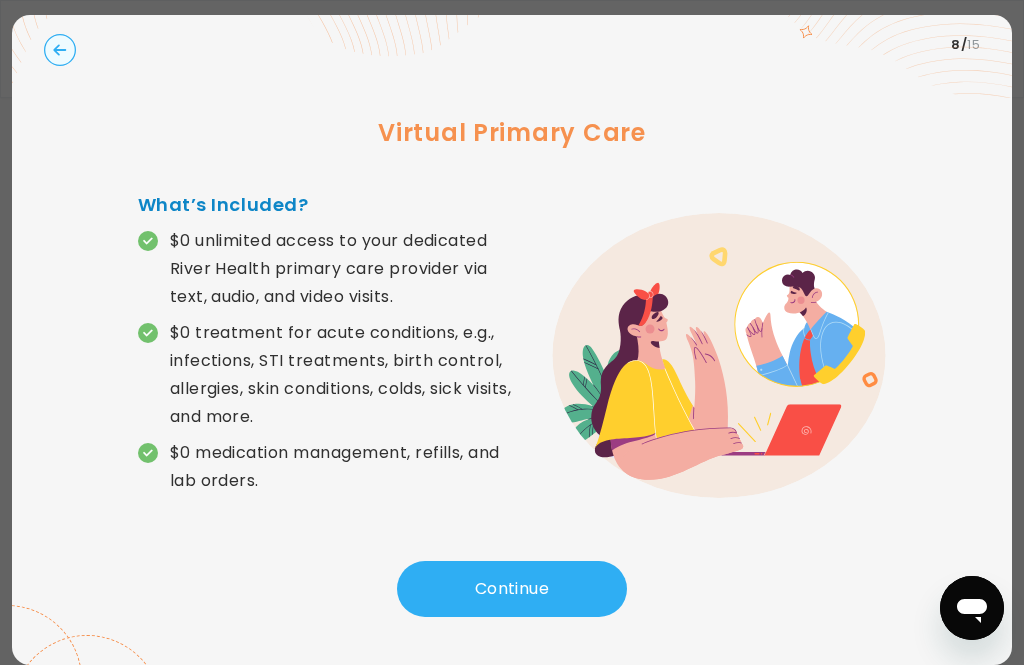 click on "Continue" at bounding box center (512, 589) 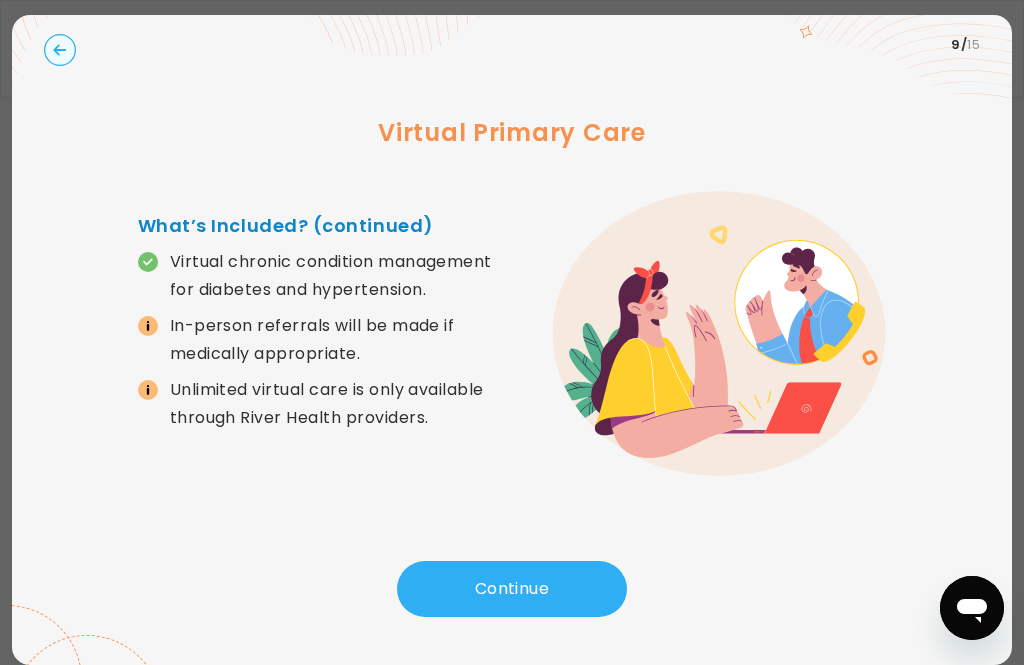 click on "Continue" at bounding box center (512, 589) 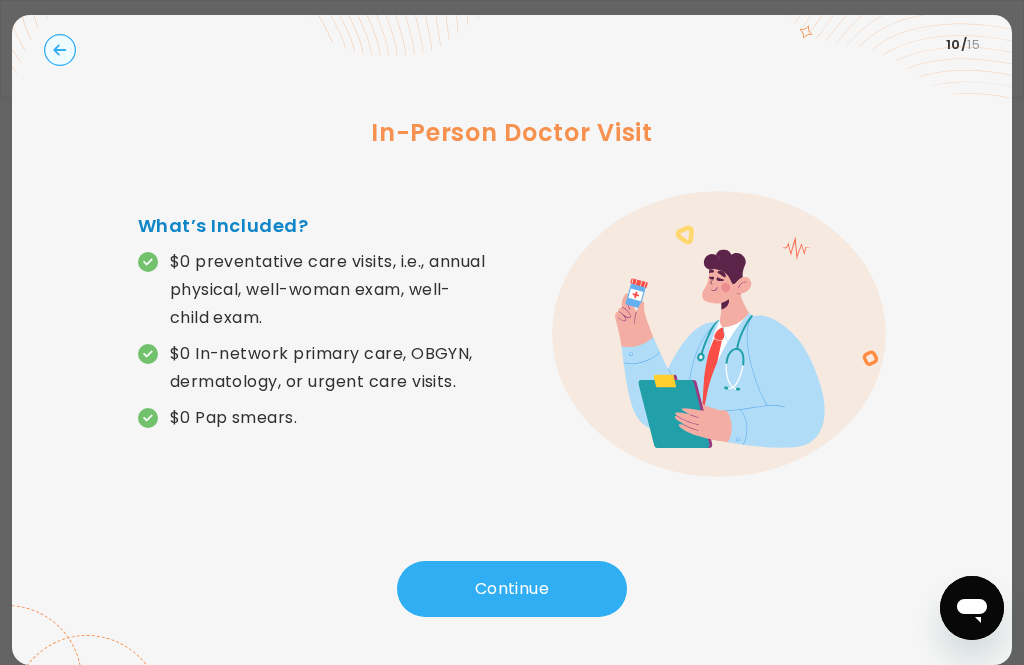 click on "Continue" at bounding box center [512, 589] 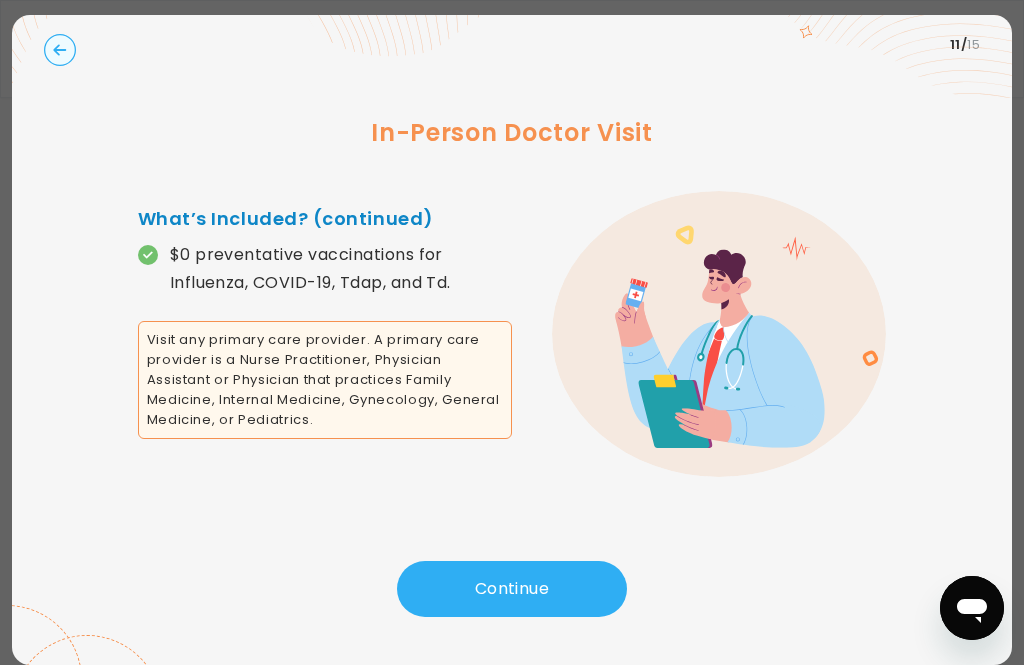 click on "Continue" at bounding box center [512, 589] 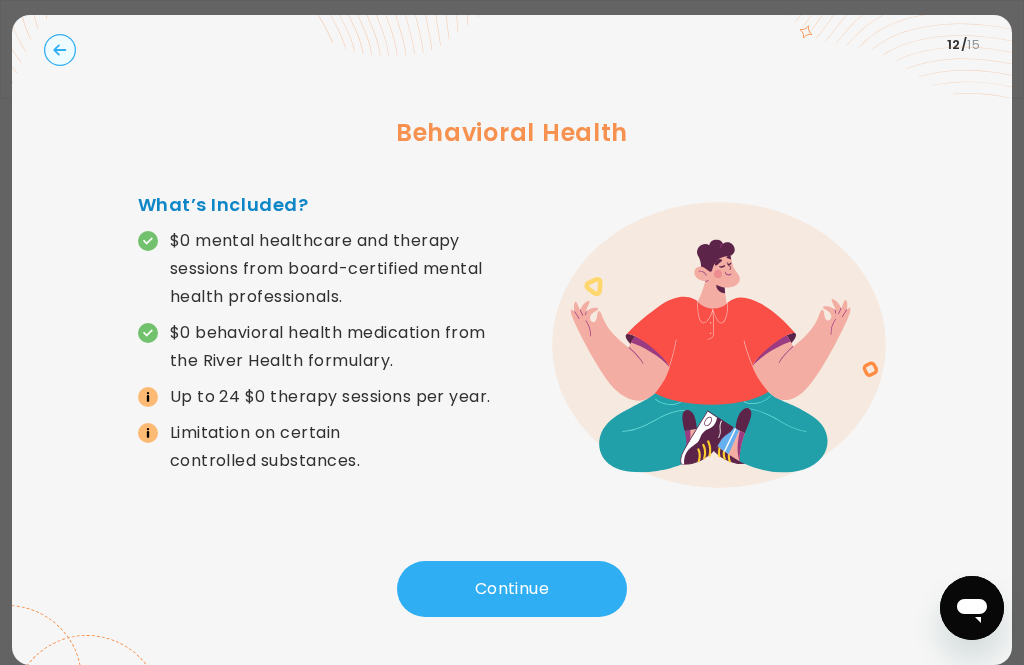 click on "Continue" at bounding box center (512, 589) 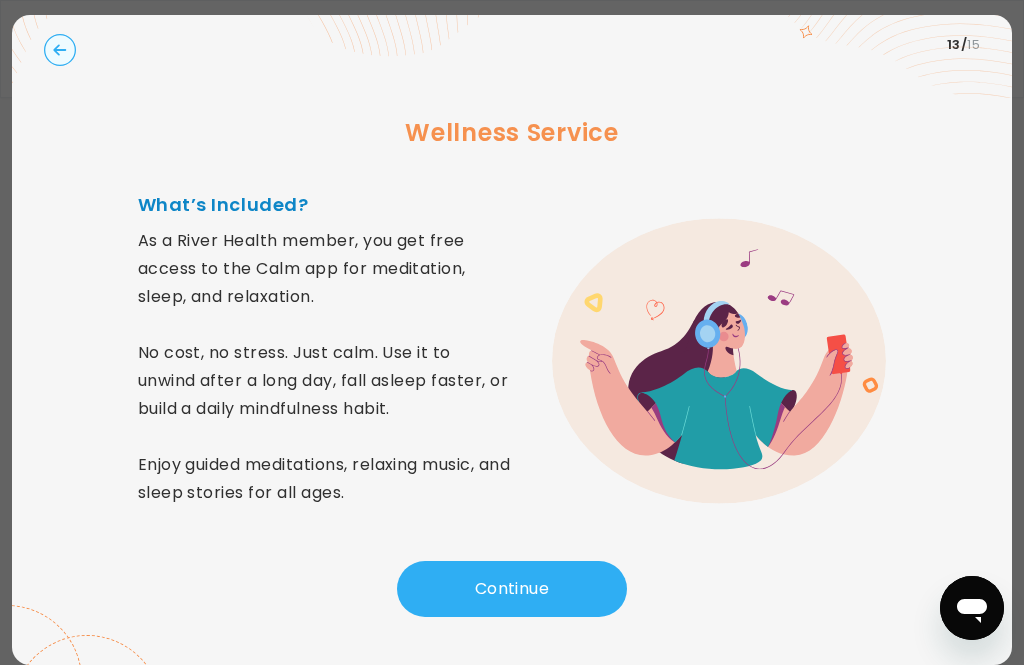 click on "Continue" at bounding box center (512, 589) 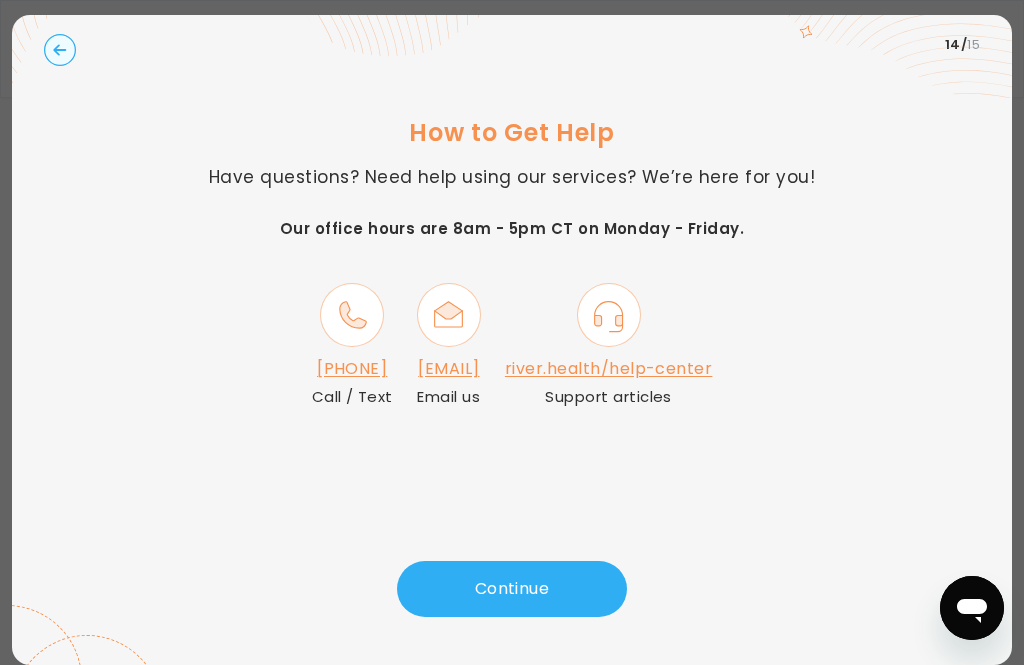 click on "Continue" at bounding box center [512, 589] 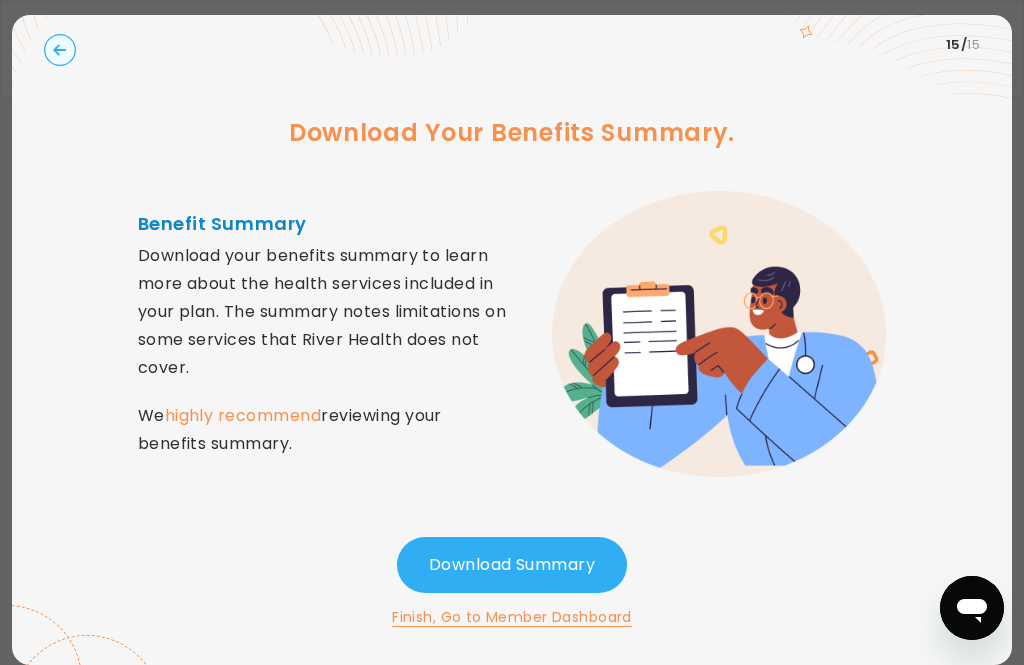 click on "Benefit Summary" at bounding box center [325, 224] 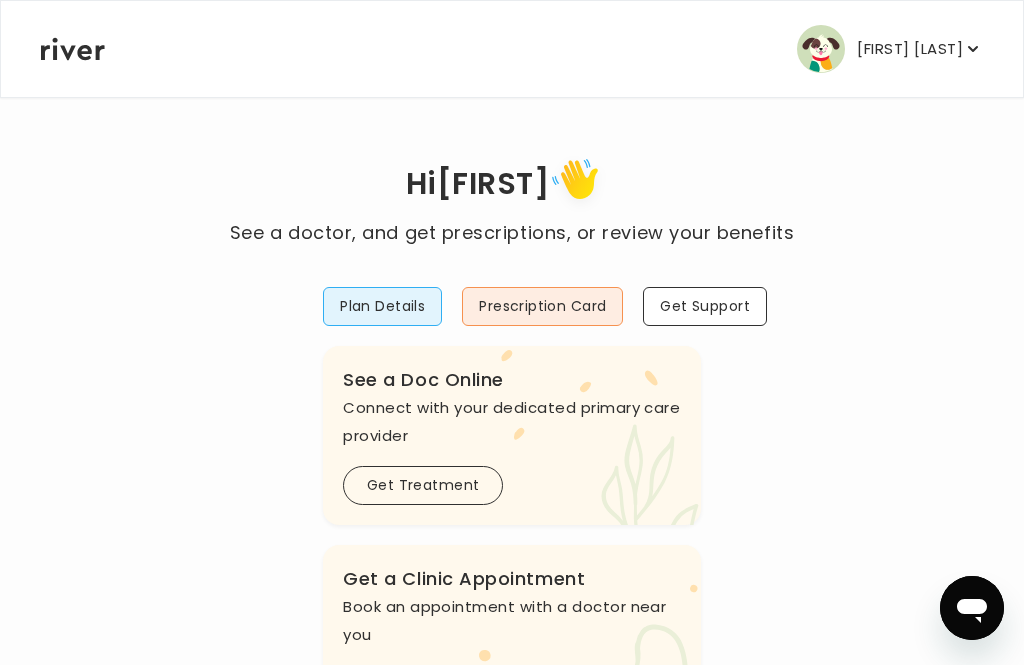 click on "Plan Details" at bounding box center (382, 306) 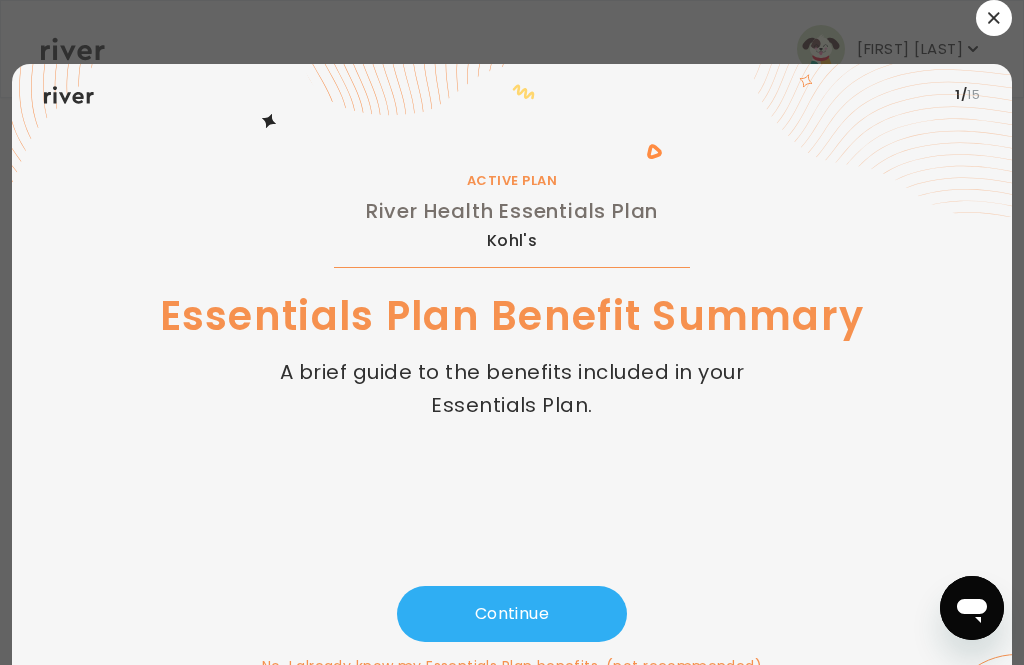 click on "Essentials Plan Benefit Summary" at bounding box center [512, 316] 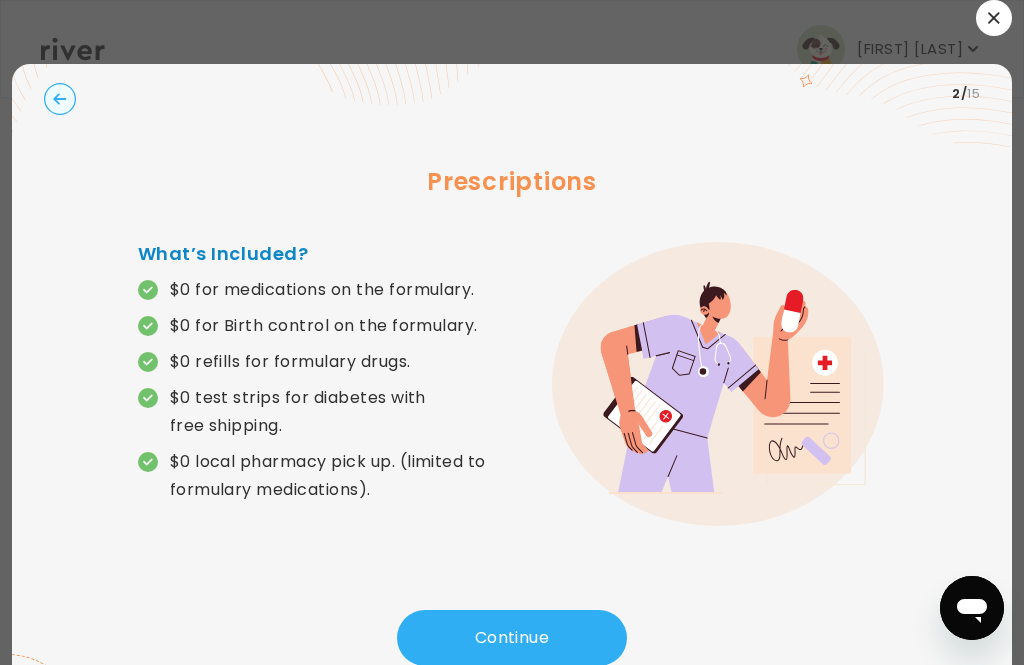 click on "Prescriptions What’s Included? $0 for medications on the formulary.
$0 for Birth control on the formulary.
$0 refills for formulary drugs.
$0 test strips for diabetes with free shipping.
$0 local pharmacy pick up. (limited to formulary medications)." at bounding box center (512, 367) 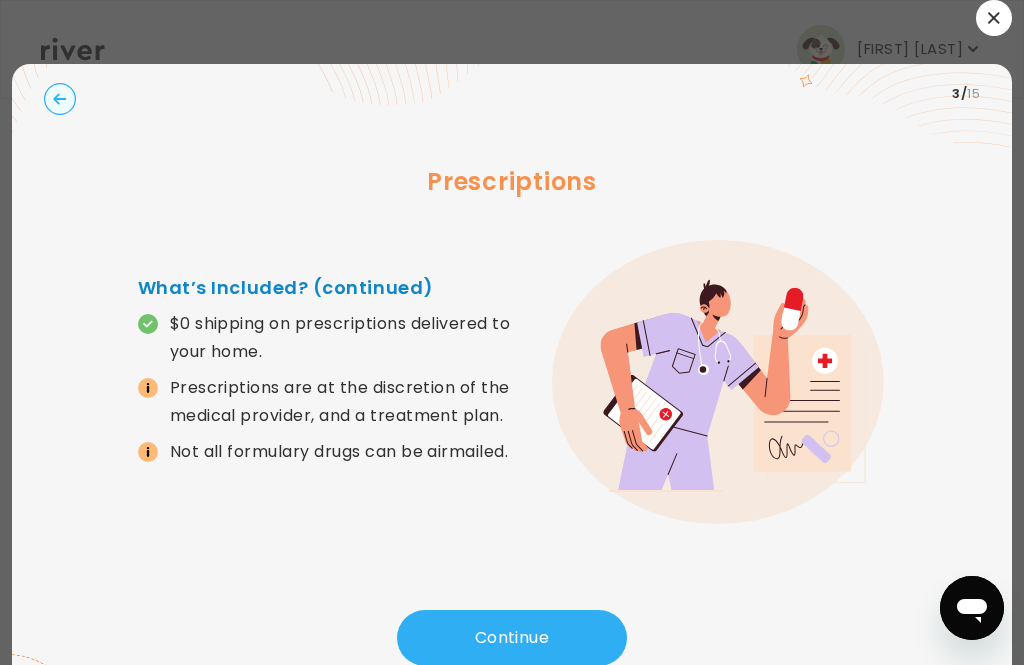 click on "Continue" at bounding box center [512, 638] 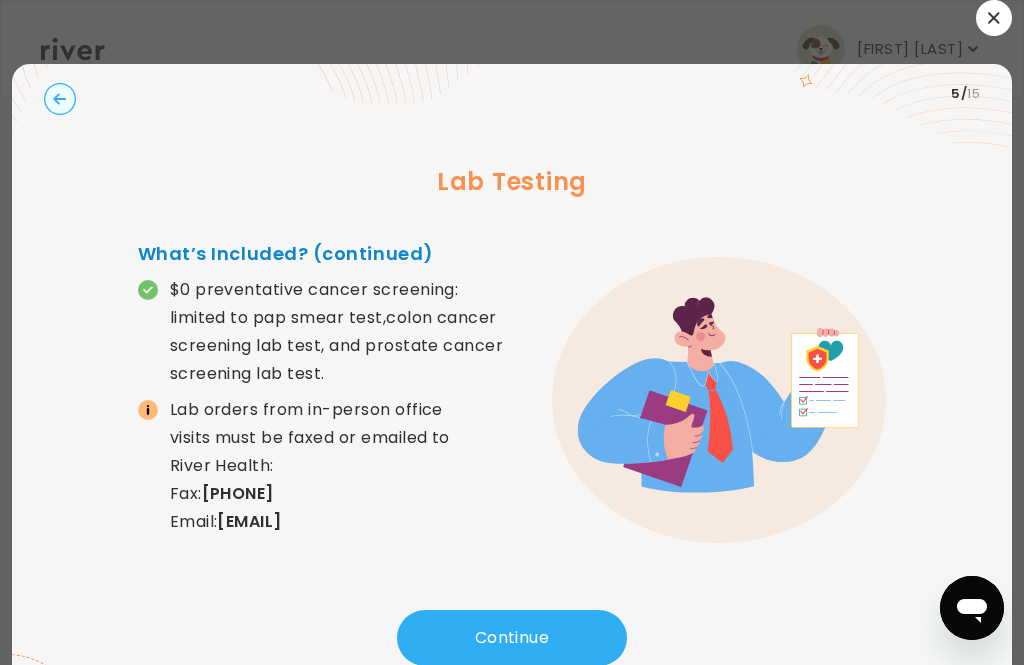 click on "Continue" at bounding box center [512, 638] 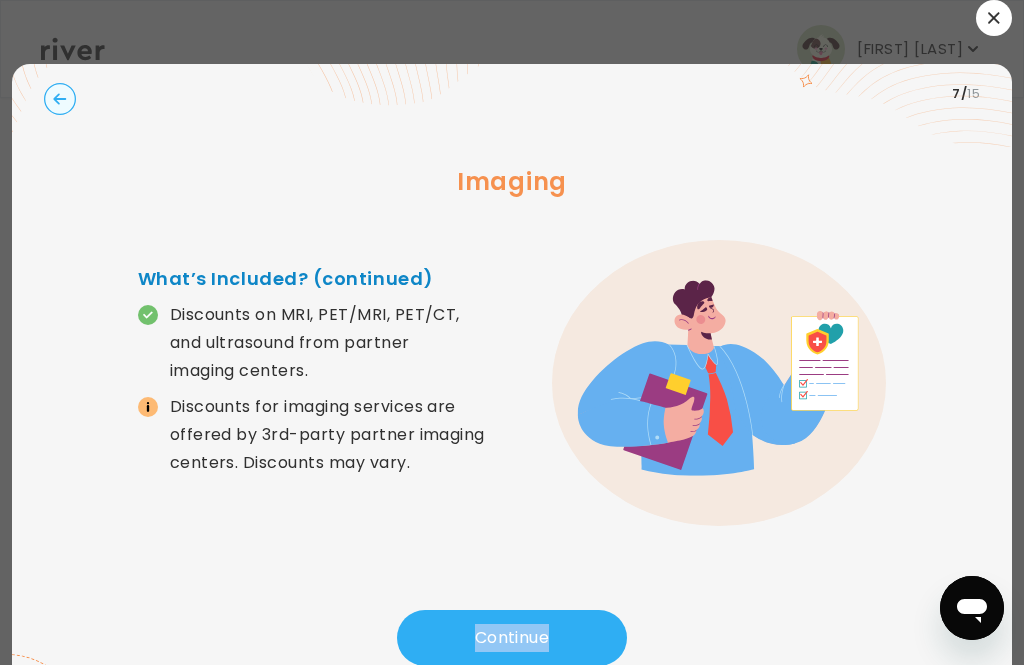 click on "Continue" at bounding box center [512, 638] 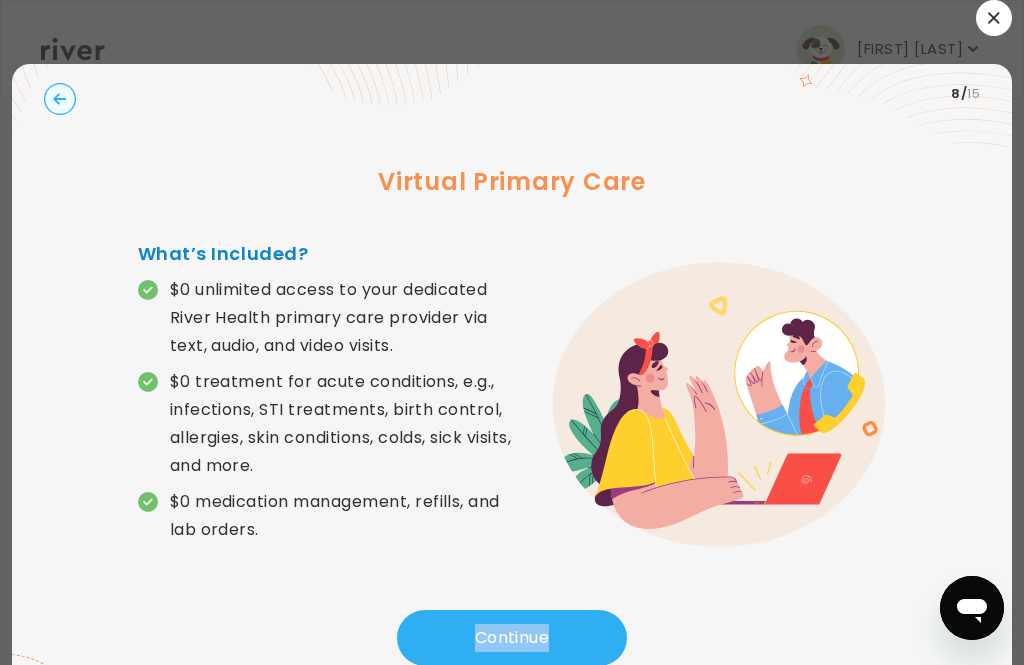 click on "Continue" at bounding box center (512, 638) 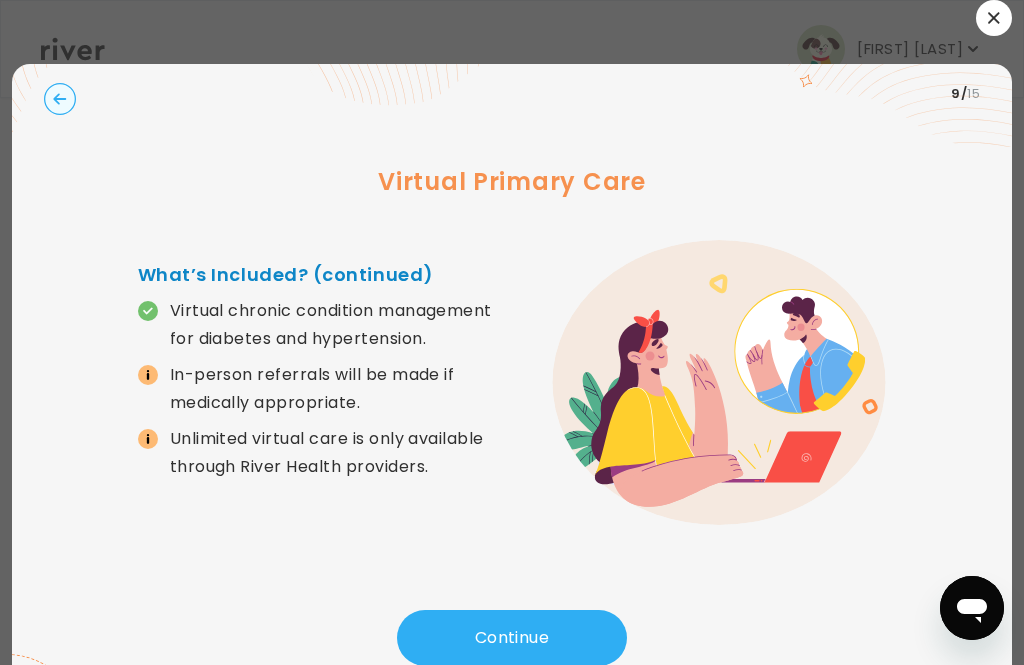 click on "Continue" at bounding box center [512, 638] 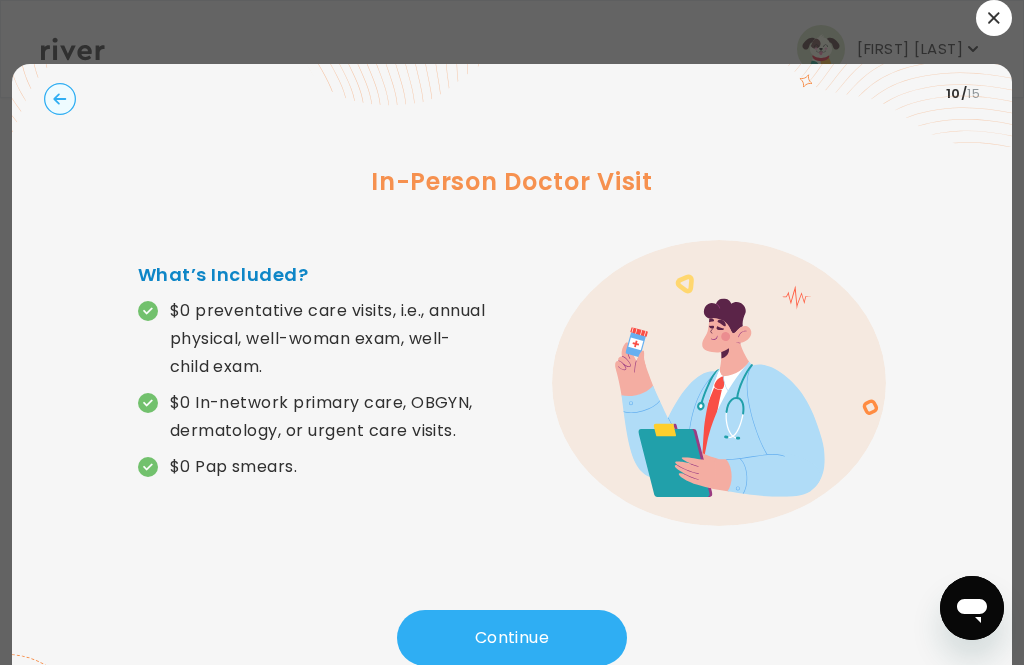 click on "Continue" at bounding box center (512, 638) 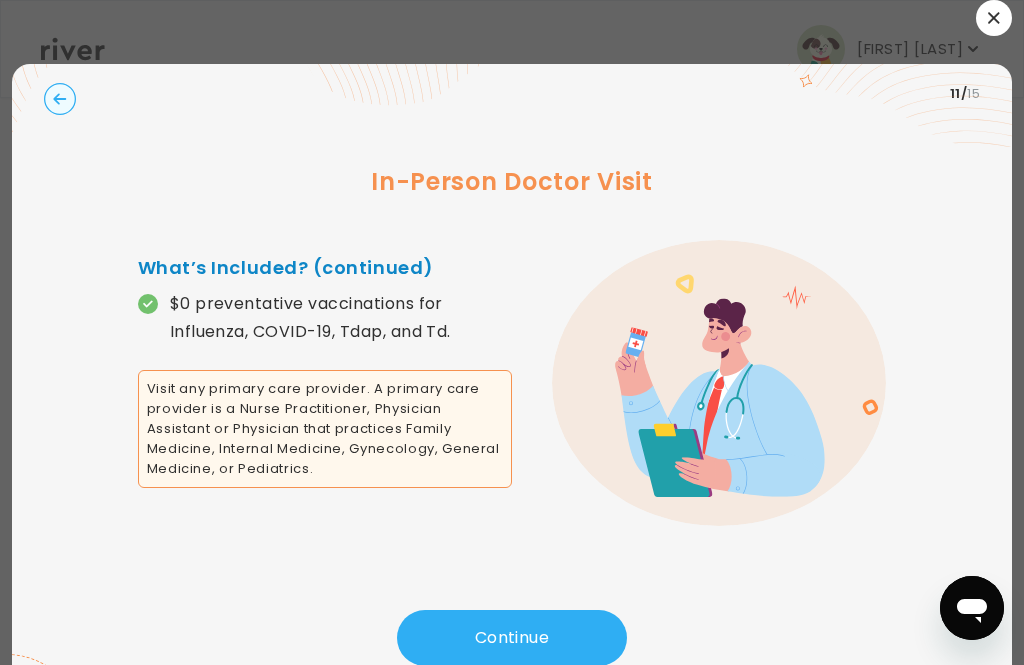 click on "Continue" at bounding box center (512, 638) 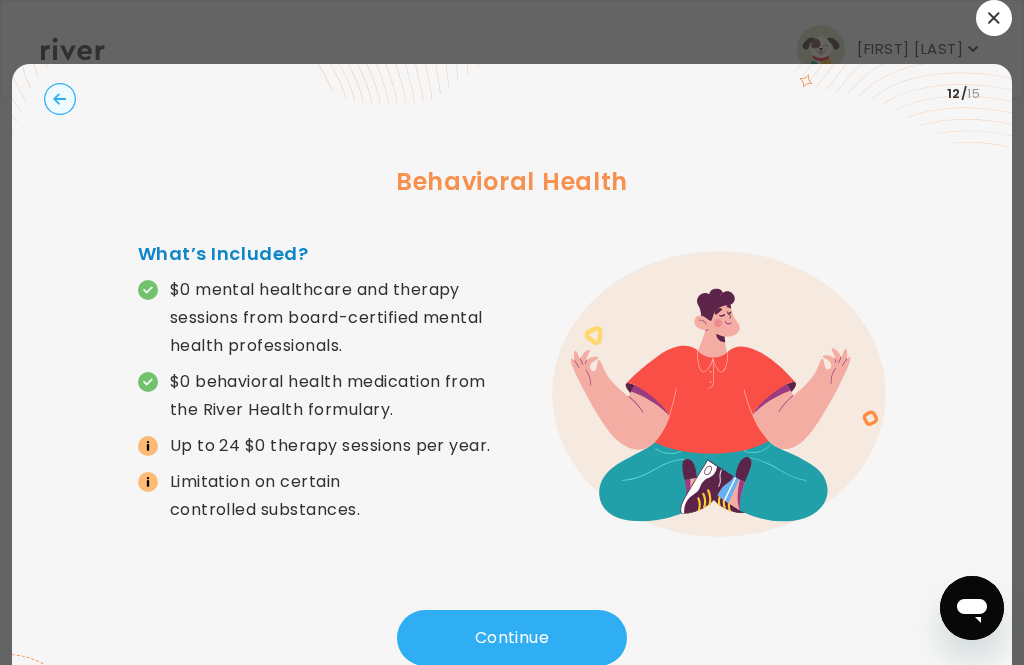 click on "Continue" at bounding box center (512, 638) 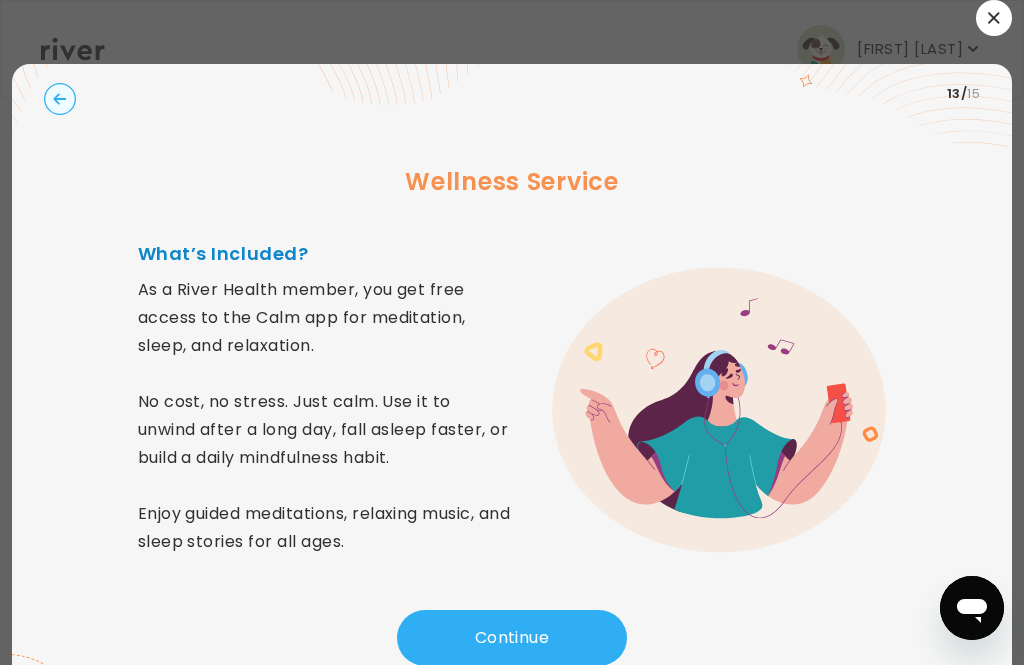 click on "Continue" at bounding box center [512, 638] 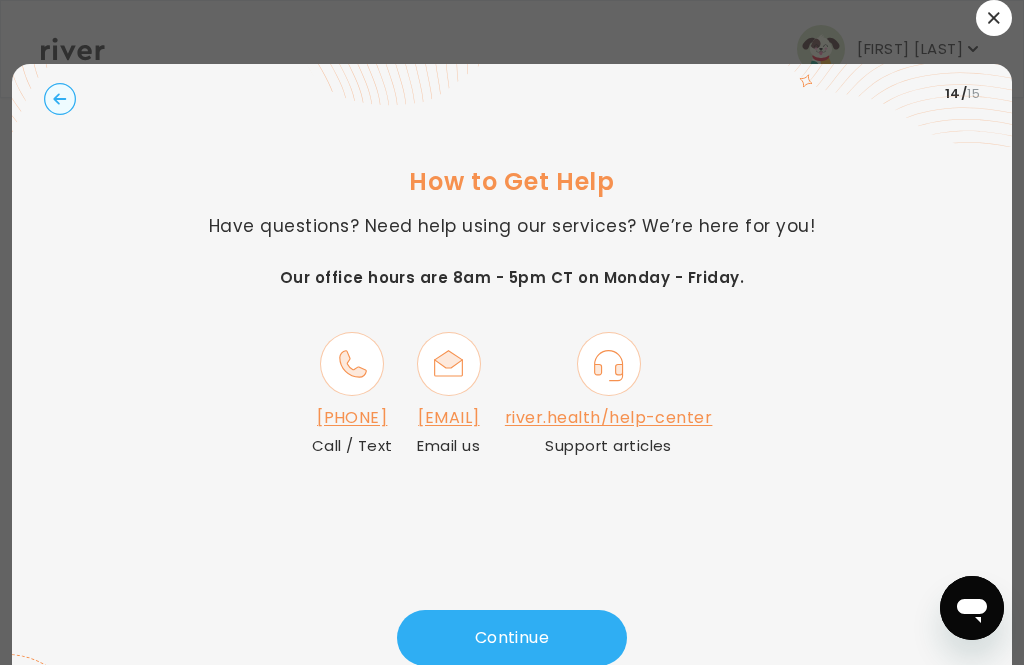 click on "Continue" at bounding box center [512, 638] 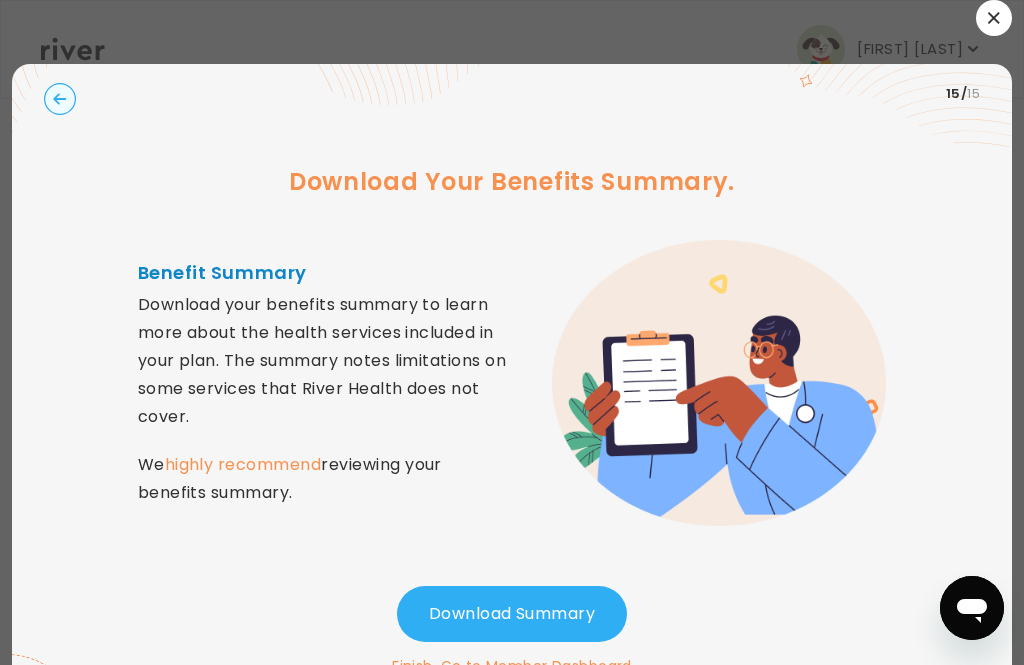 click on "Download Summary" at bounding box center [512, 614] 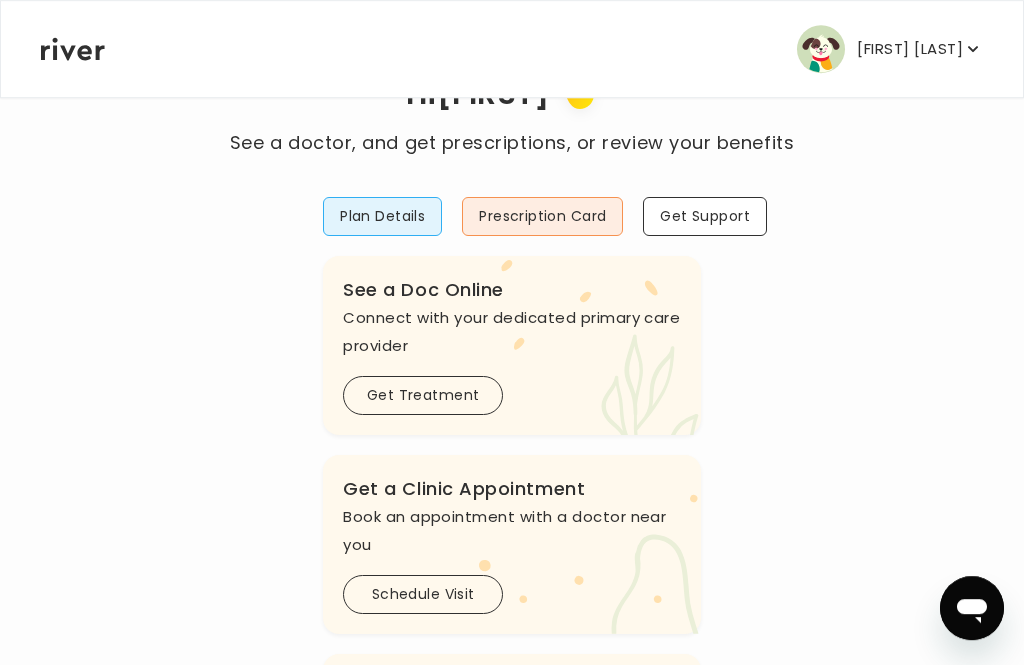 scroll, scrollTop: 72, scrollLeft: 0, axis: vertical 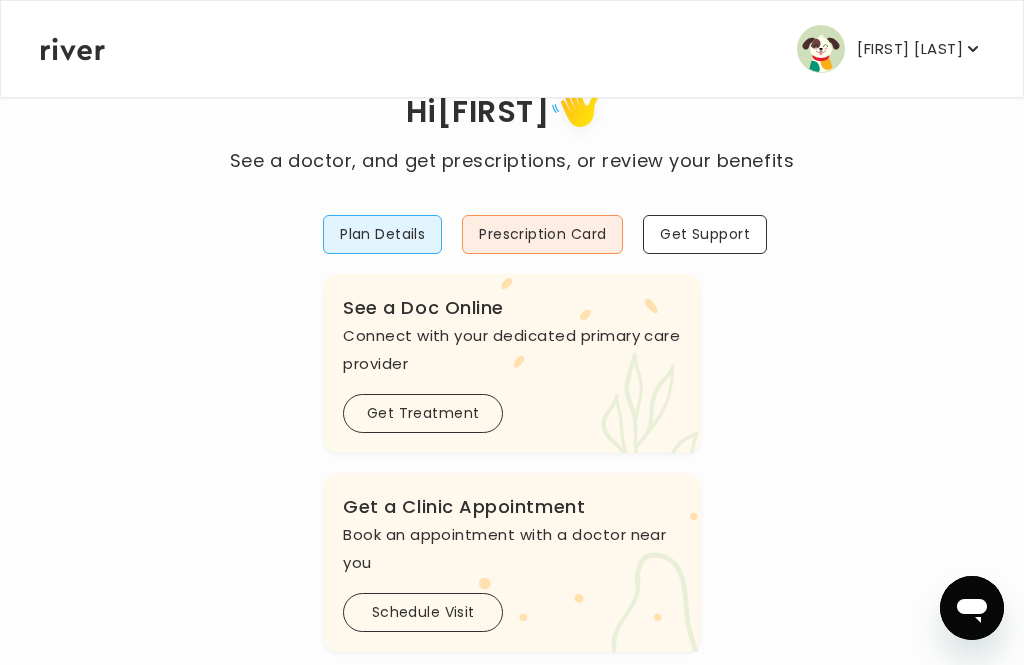 click on "Get Treatment" at bounding box center (423, 413) 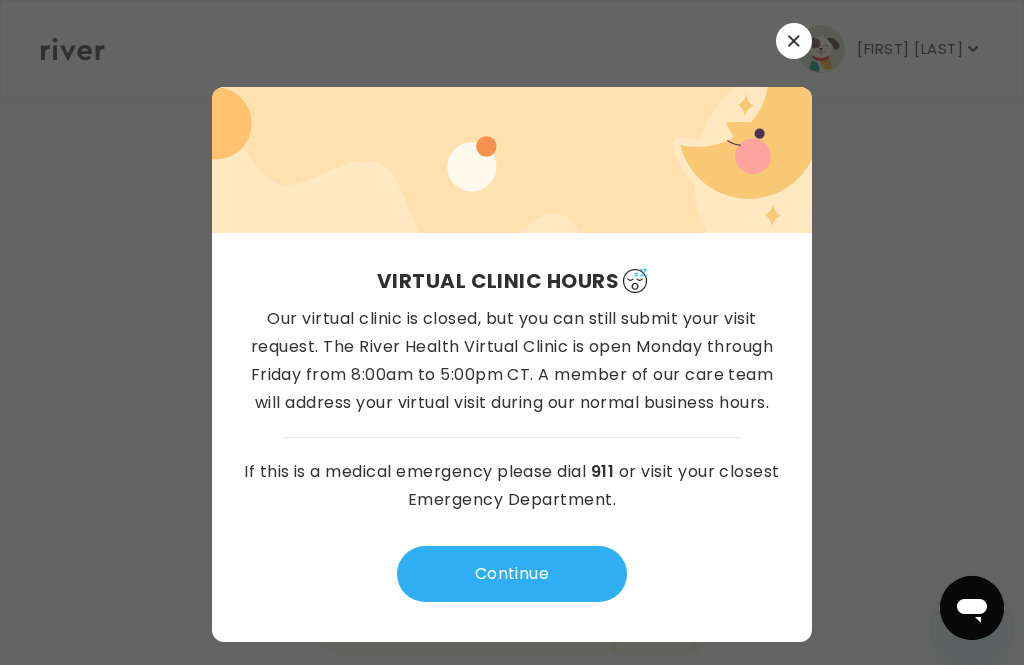 scroll, scrollTop: 0, scrollLeft: 0, axis: both 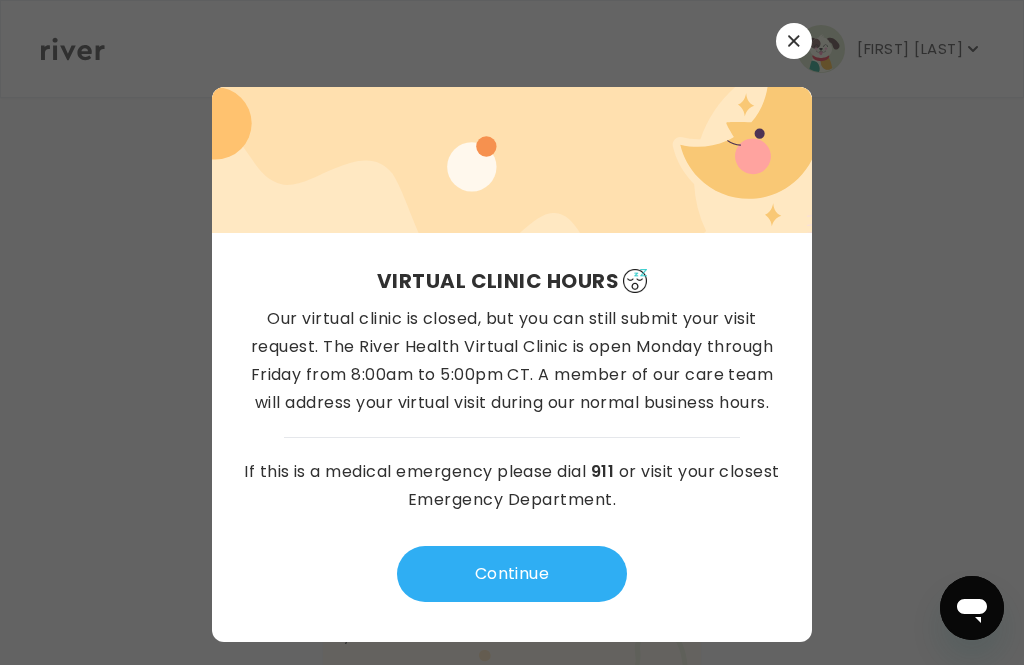 click on "Continue" at bounding box center (512, 574) 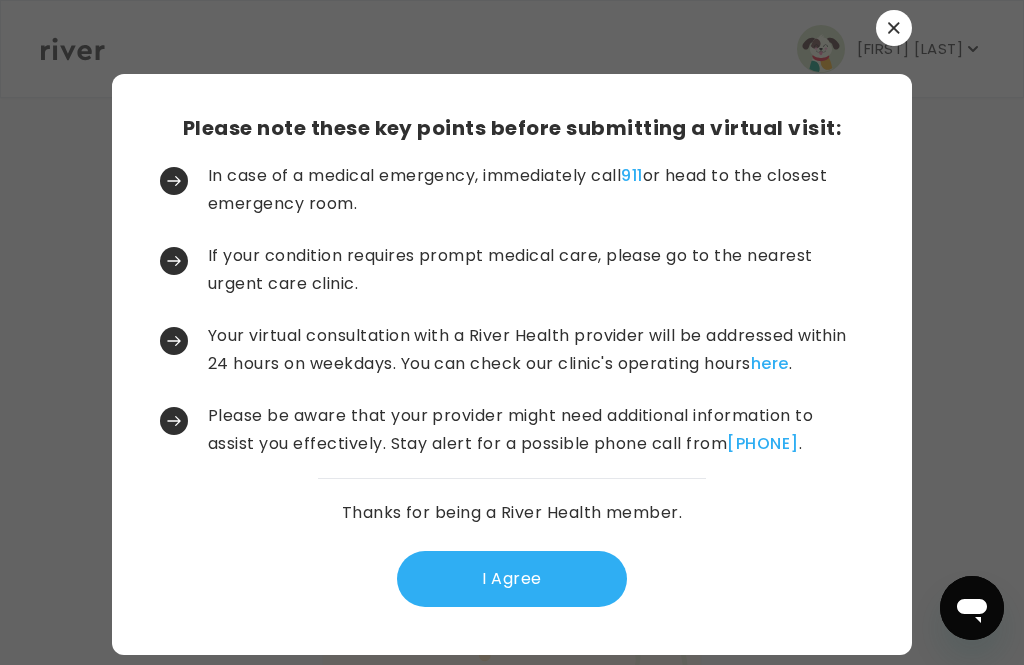 scroll, scrollTop: 64, scrollLeft: 0, axis: vertical 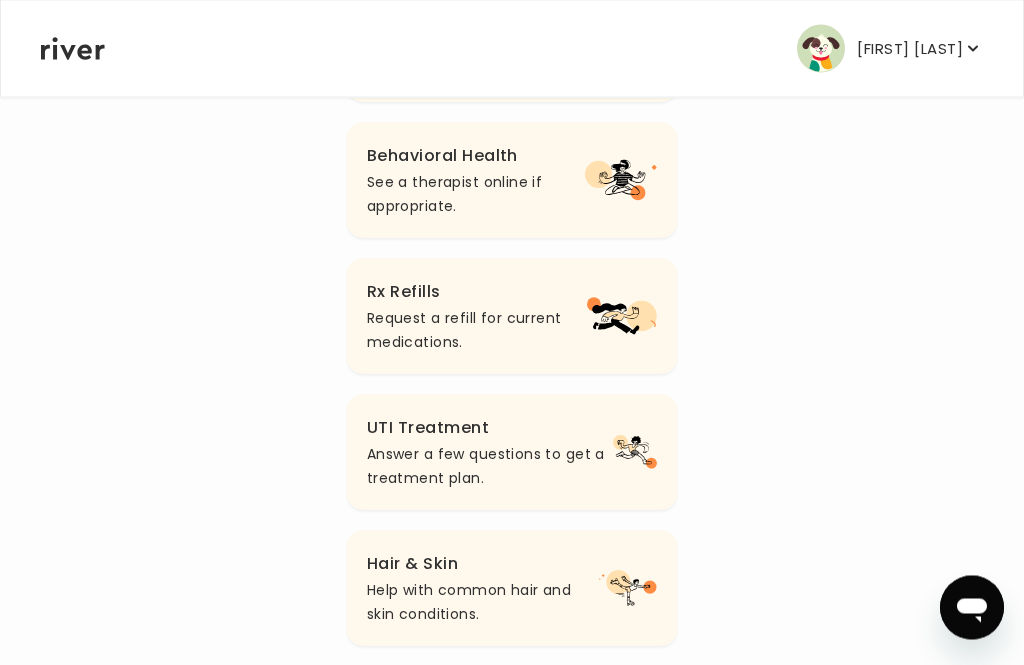 click on "Help with common hair and skin conditions." at bounding box center (483, 603) 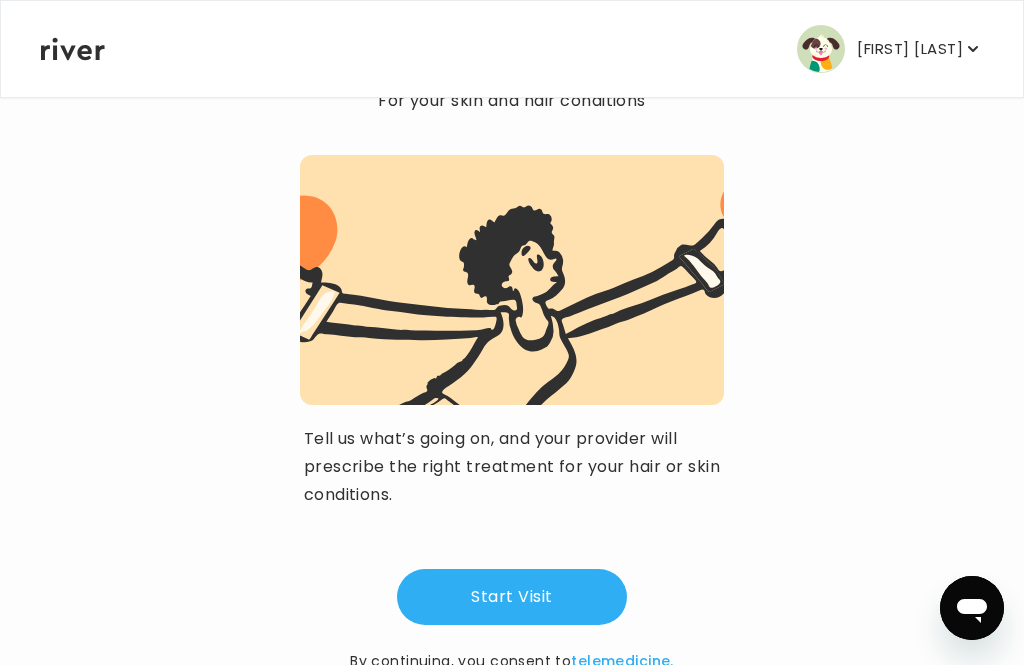 scroll, scrollTop: 0, scrollLeft: 0, axis: both 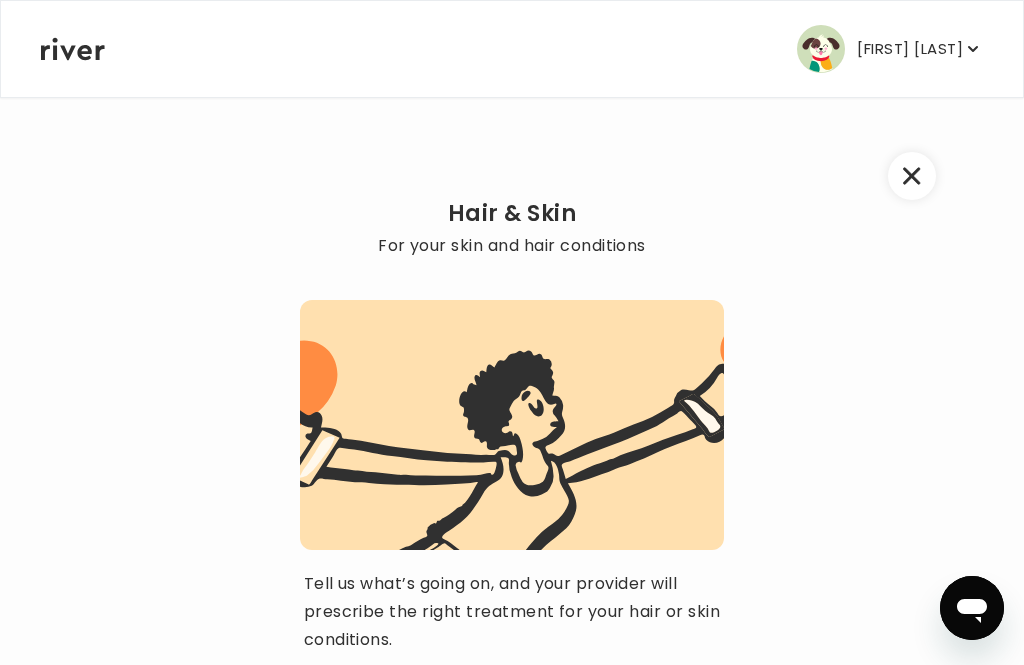 click at bounding box center [912, 176] 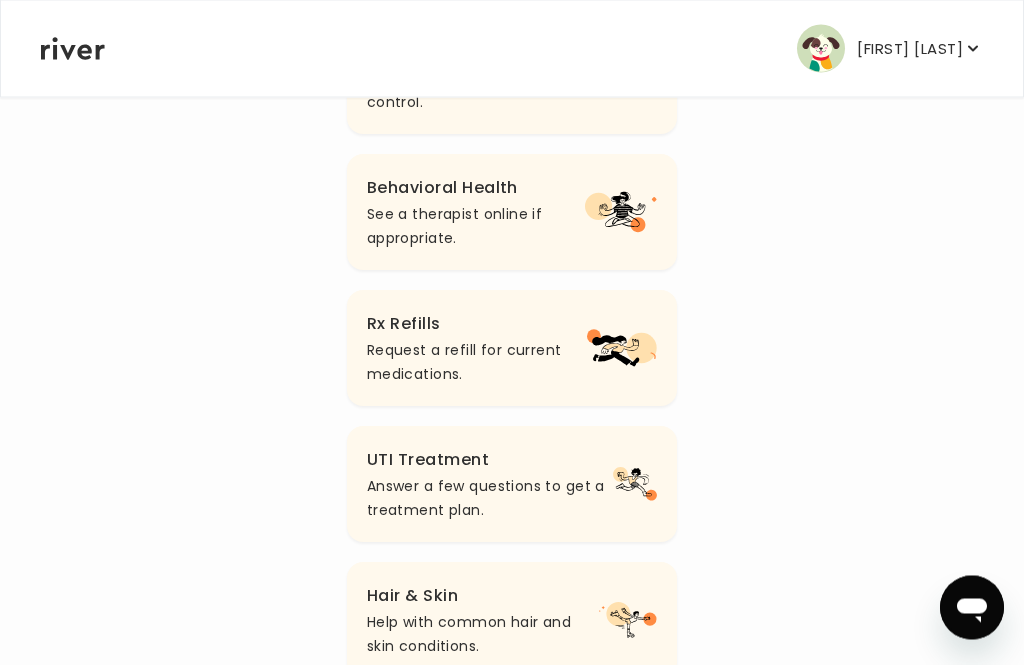 scroll, scrollTop: 0, scrollLeft: 0, axis: both 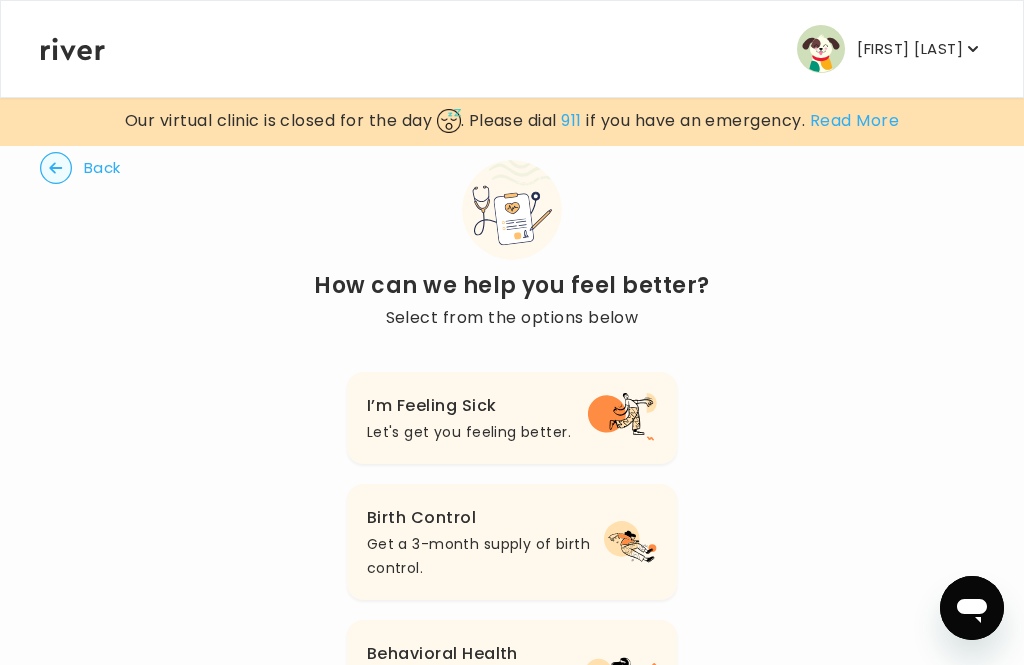 click 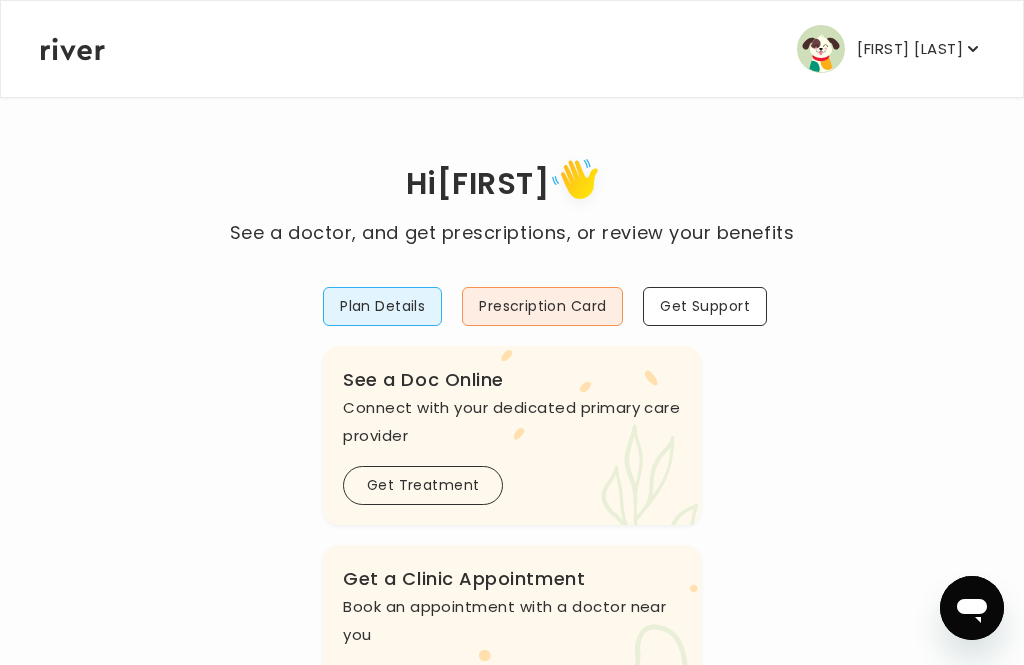 click on "Hi  [FIRST] See a doctor, and get prescriptions, or review your benefits Plan Details Prescription Card Get Support
.cls-1 {
fill: #ffe0ae;
}
.cls-2 {
fill: #eaefd8;
}
River Health Essential ACTIVE Employer Sponsored: Kohl's
.cls-see {
fill: #eaefd8;
}
.cls-see-doctor {
fill: #ffe0ae;
}
See a Doc Online Connect with your dedicated primary care provider Get Treatment
.cls-clinic {
fill: #eaefd8;
}
.cls-clinic-appt {
fill: #ffe0ae;
}
Get a Clinic Appointment Book an appointment with a doctor near you Schedule Visit
.cls-1 {
fill: #ffe0ae;
}
Behavioral Health Get help with anxiety, depression, and more Get Started .cls-1{fill:#ffe0ae} Get a Prescription Refill Request a refill for current medications Get Prescription
.cls-1 {
fill: #ffe0ae;
}
.cls-2 {
fill: #eaefd8;
}" at bounding box center [512, 708] 